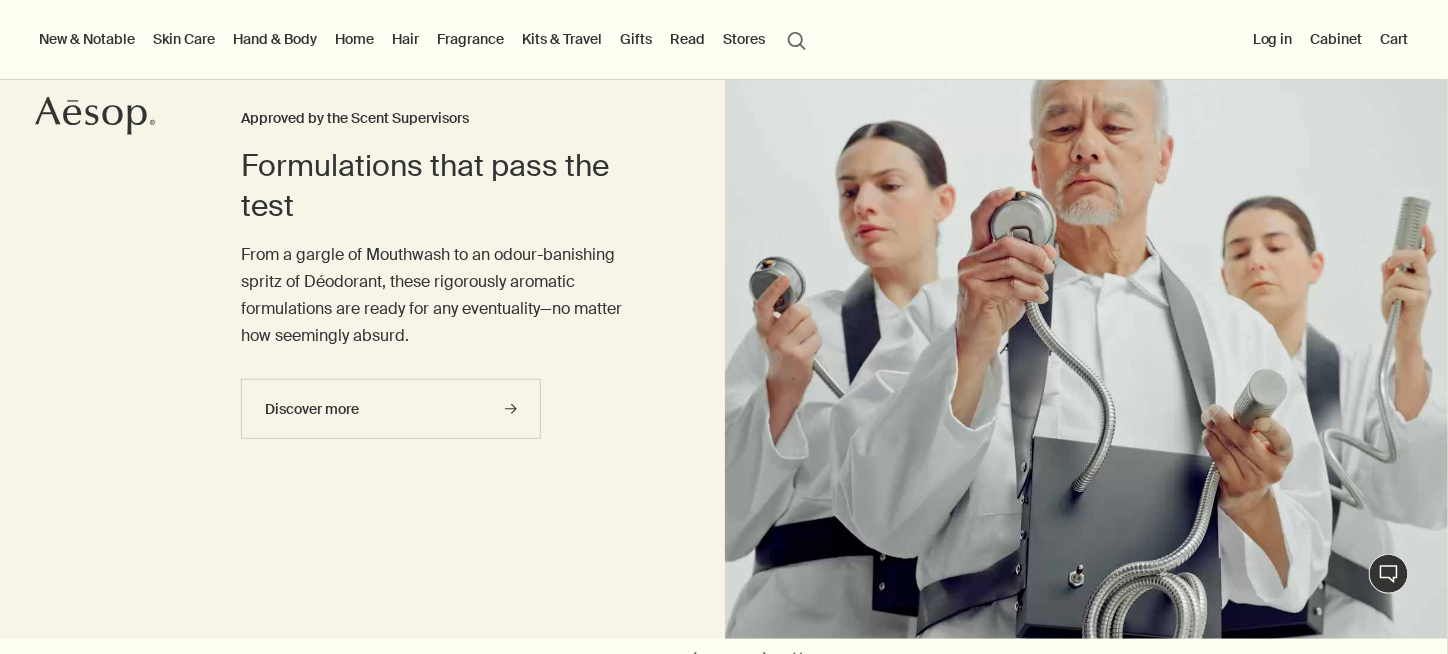 scroll, scrollTop: 126, scrollLeft: 0, axis: vertical 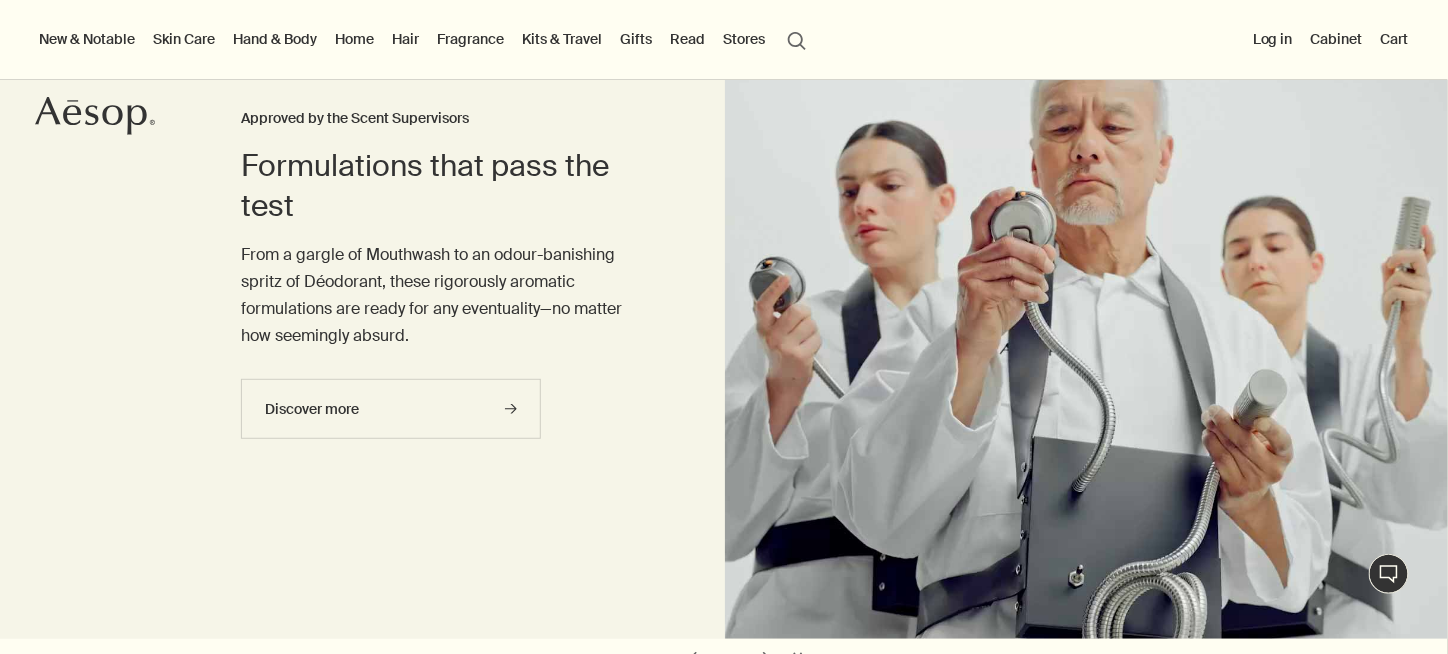 click on "Hair" at bounding box center [405, 39] 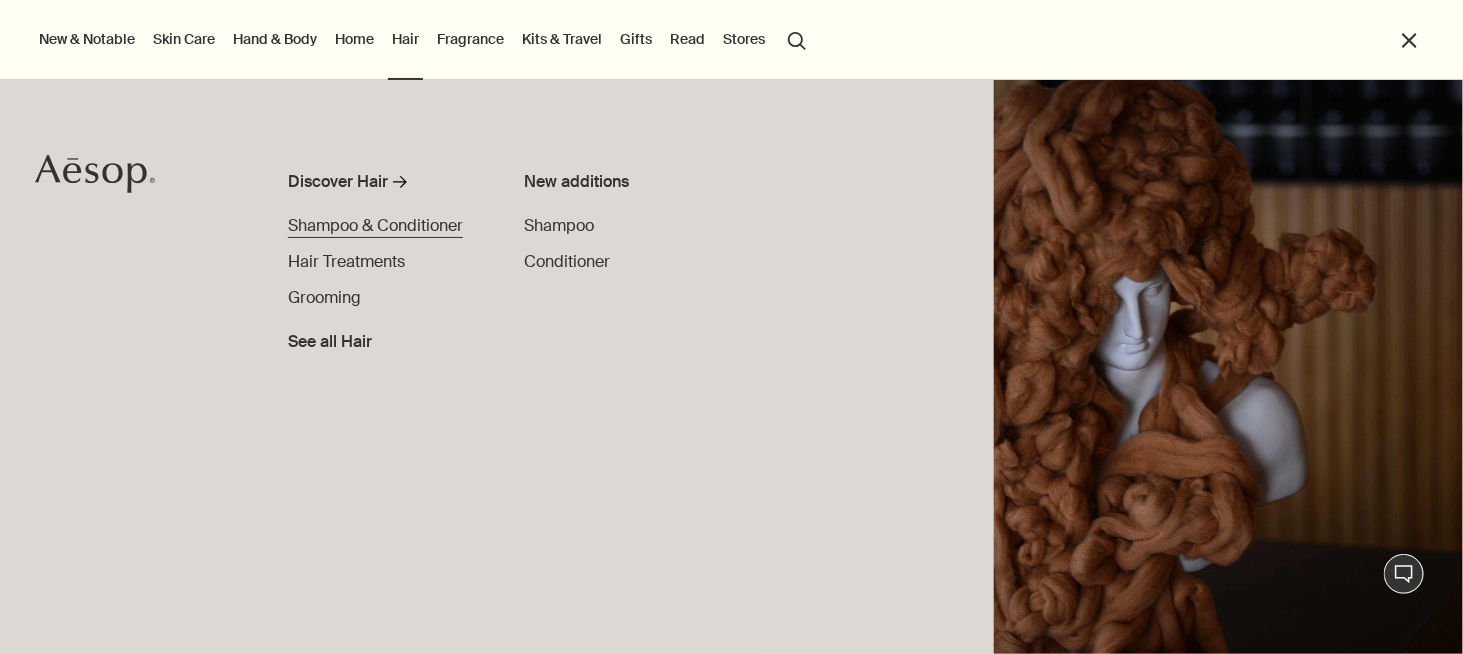 click on "Shampoo & Conditioner" at bounding box center (375, 225) 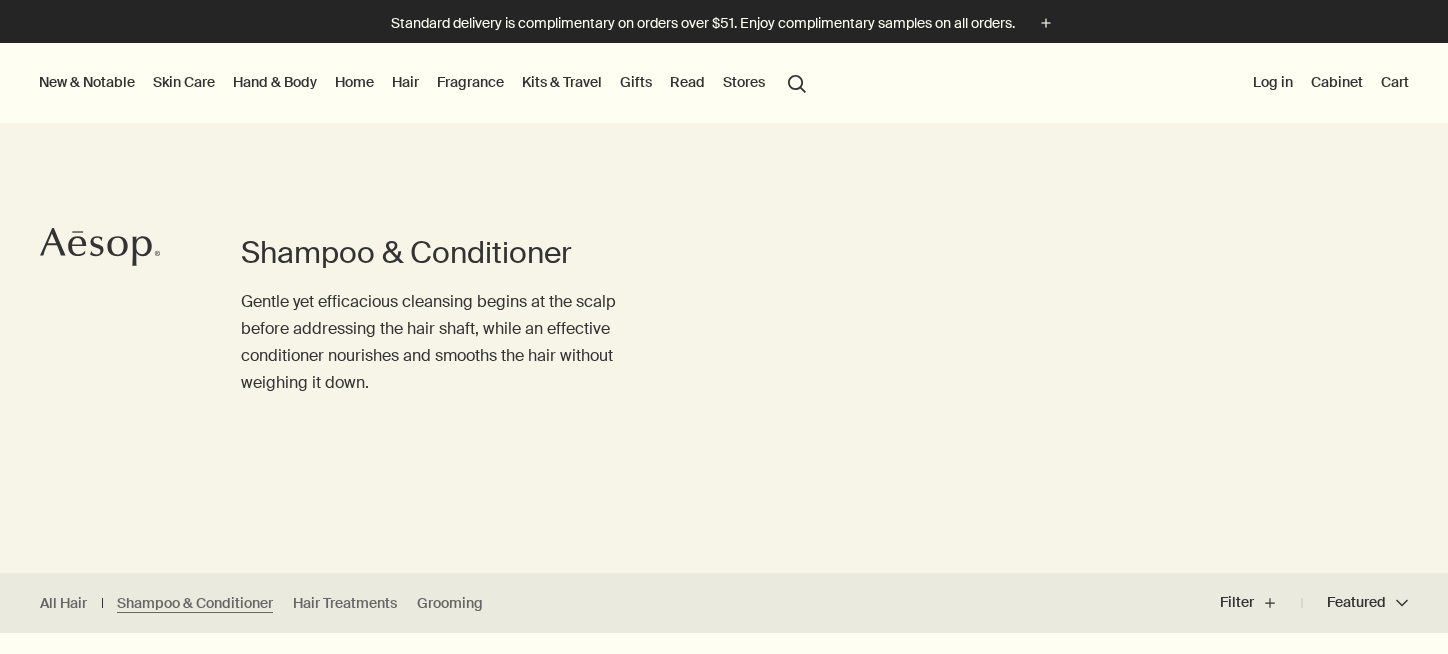 scroll, scrollTop: 0, scrollLeft: 0, axis: both 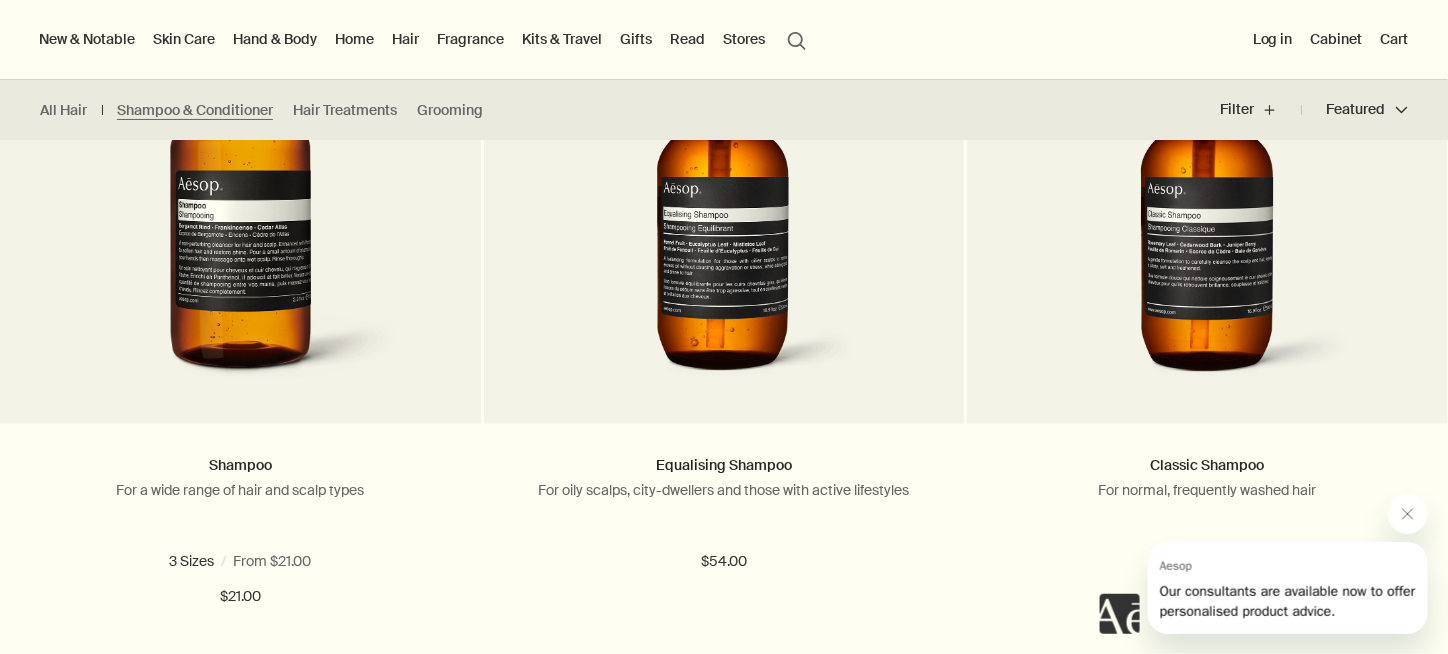 click on "Shampoo" at bounding box center [240, 466] 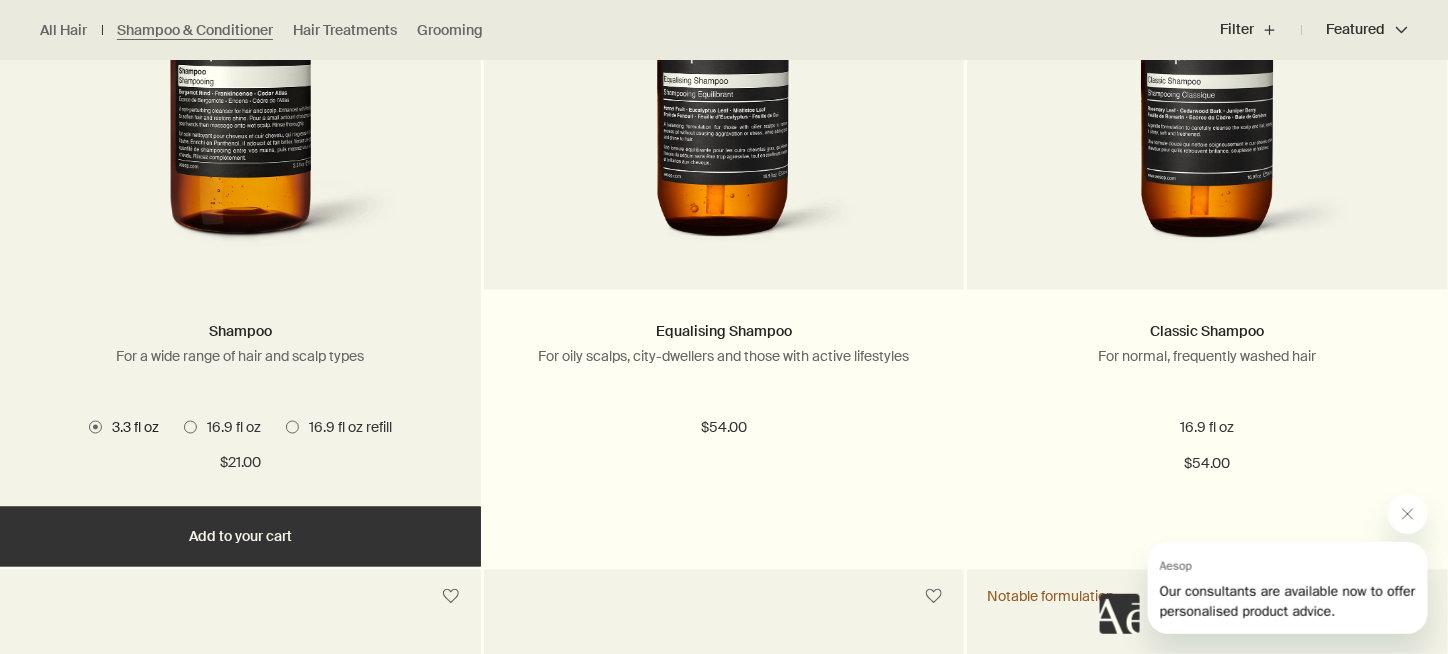 scroll, scrollTop: 802, scrollLeft: 0, axis: vertical 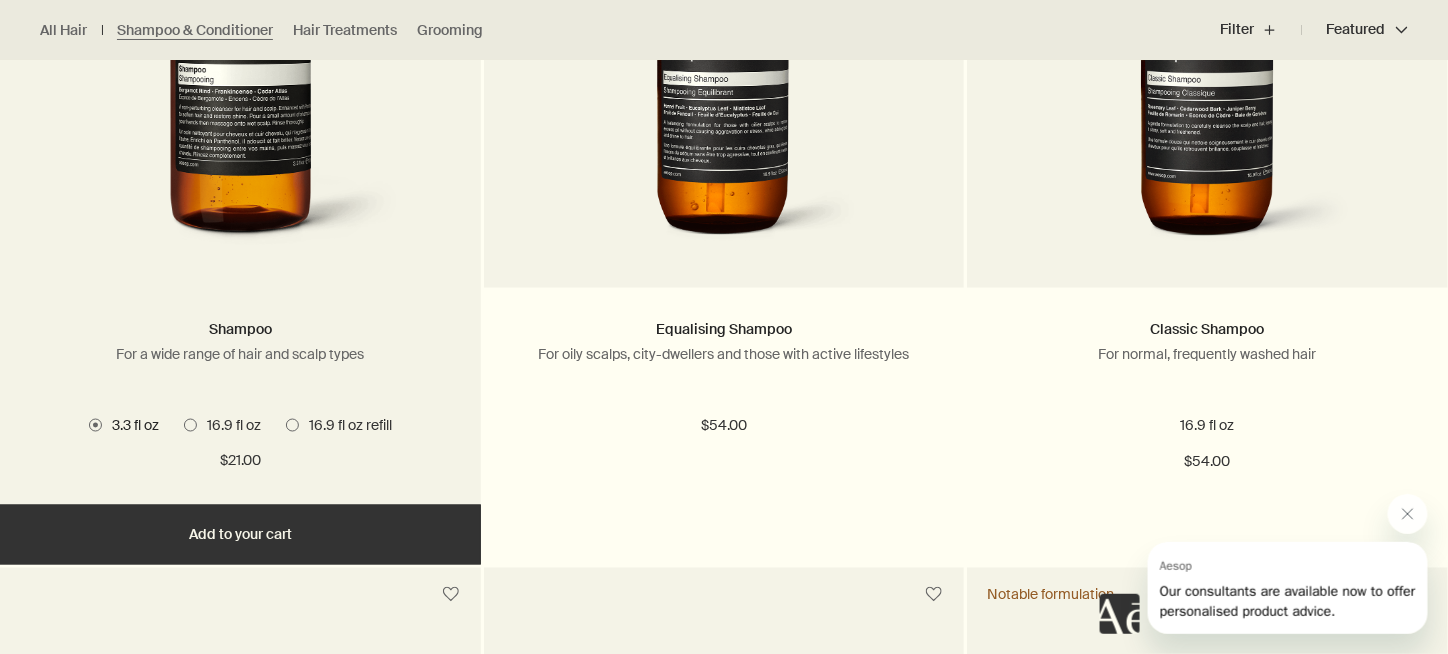 click on "Add Add to your cart" at bounding box center (240, 535) 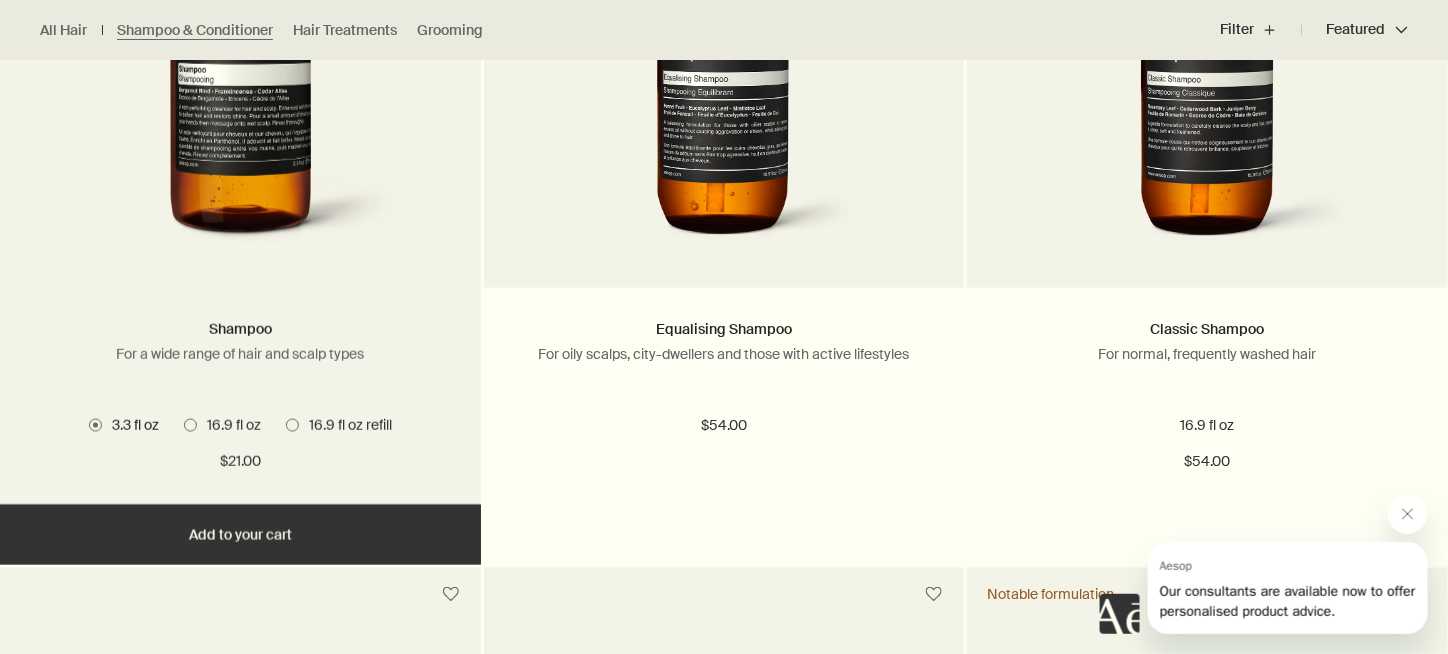 click on "Added Added to your cart Add Add to your cart" at bounding box center [240, 535] 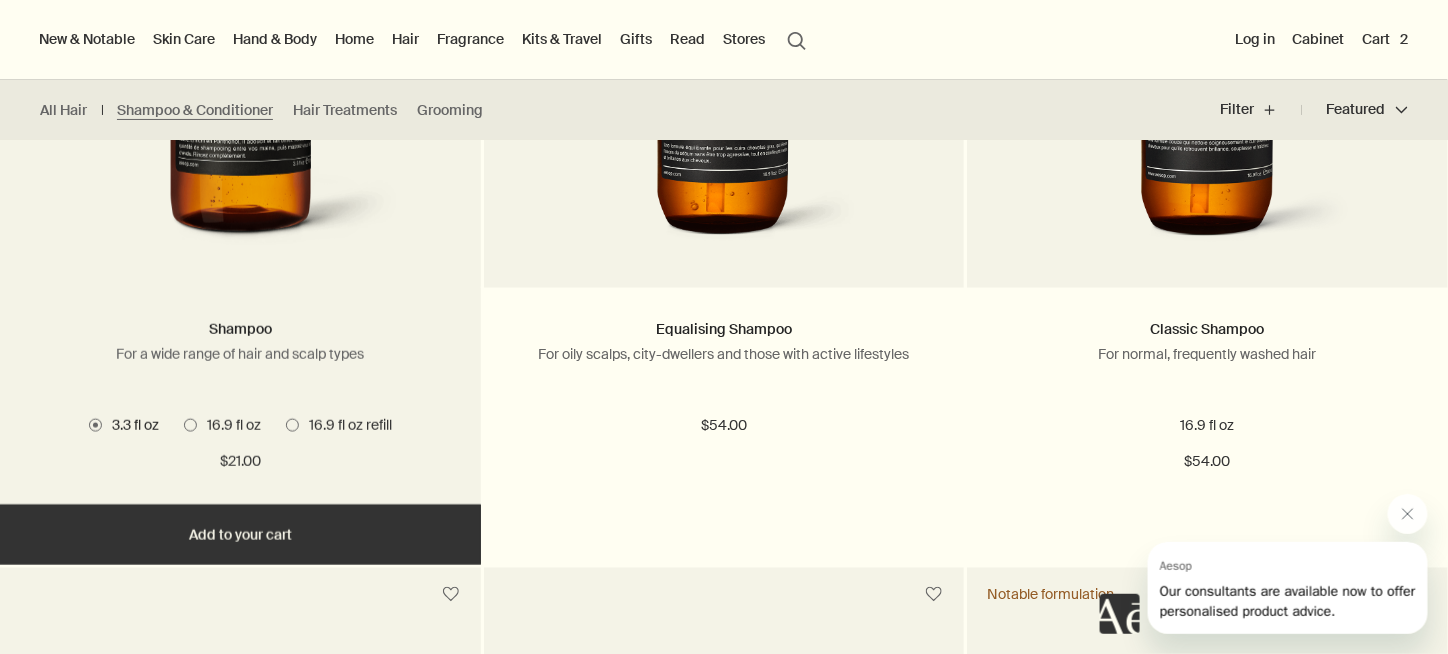 scroll, scrollTop: 420, scrollLeft: 0, axis: vertical 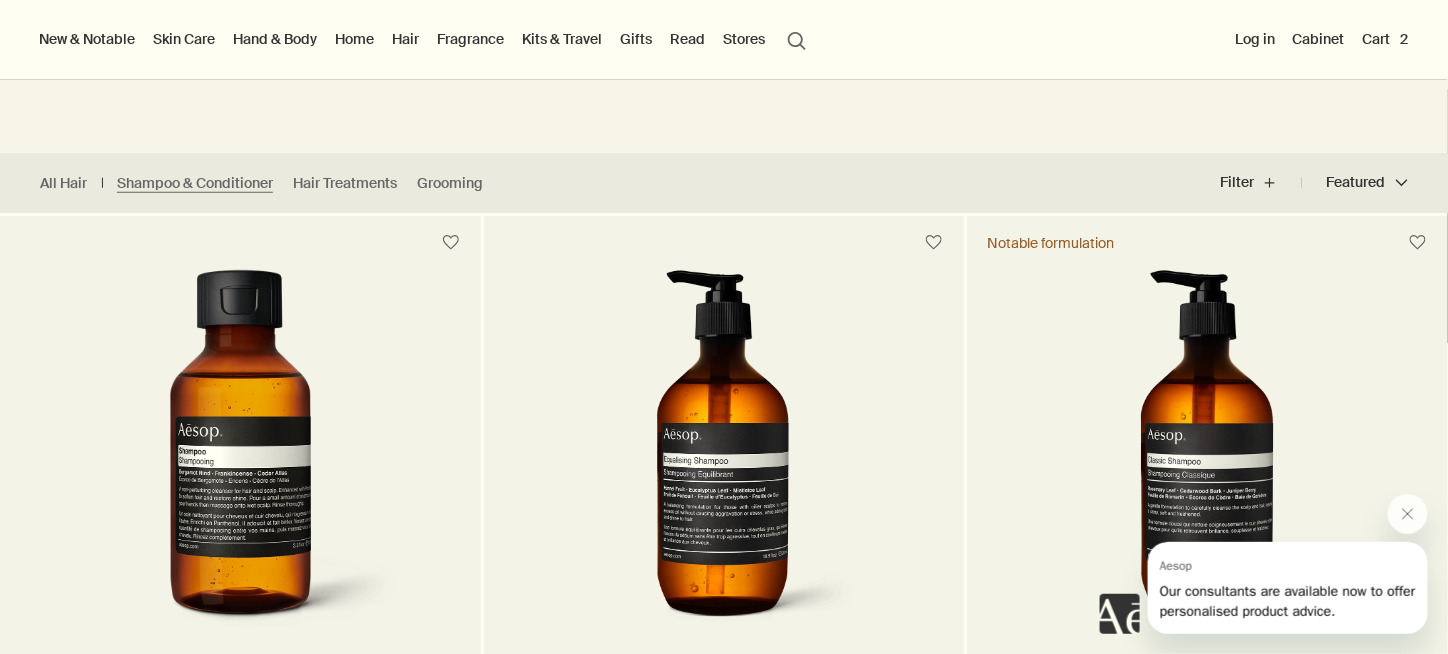 click on "Cart 2" at bounding box center [1386, 39] 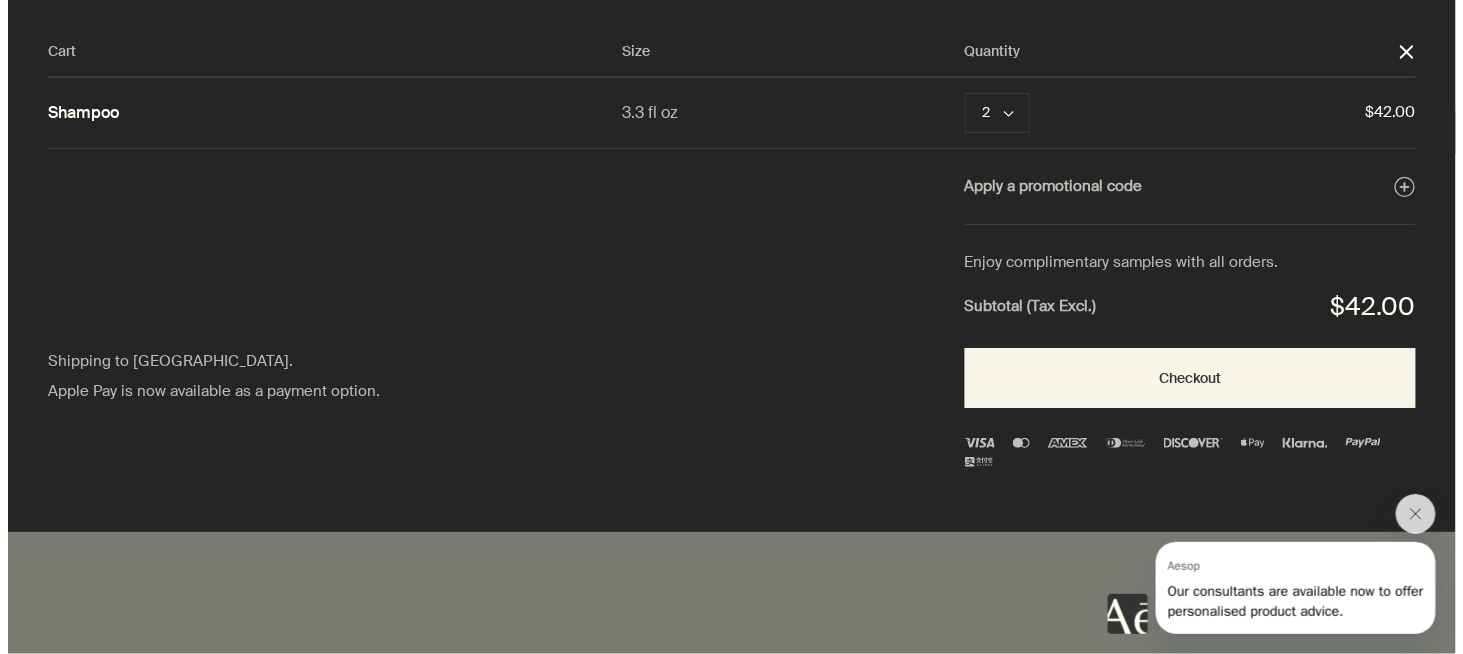 scroll, scrollTop: 0, scrollLeft: 0, axis: both 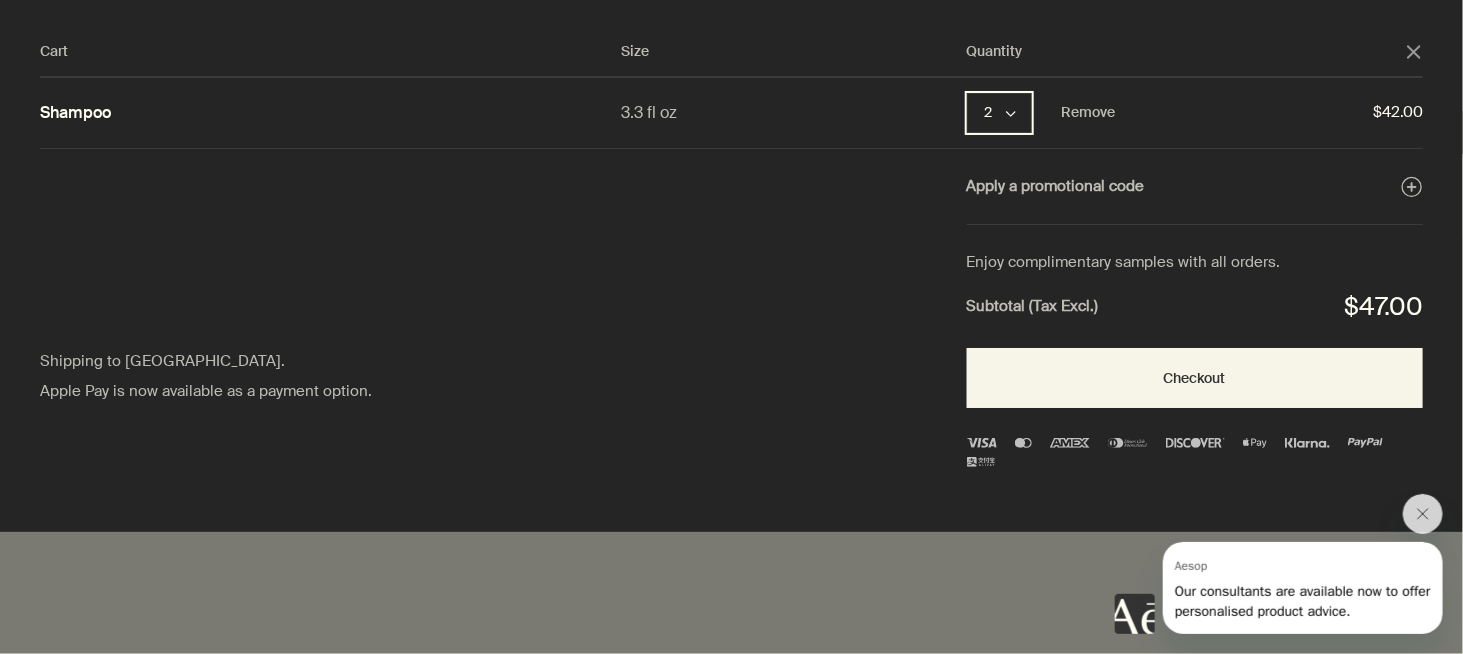 click 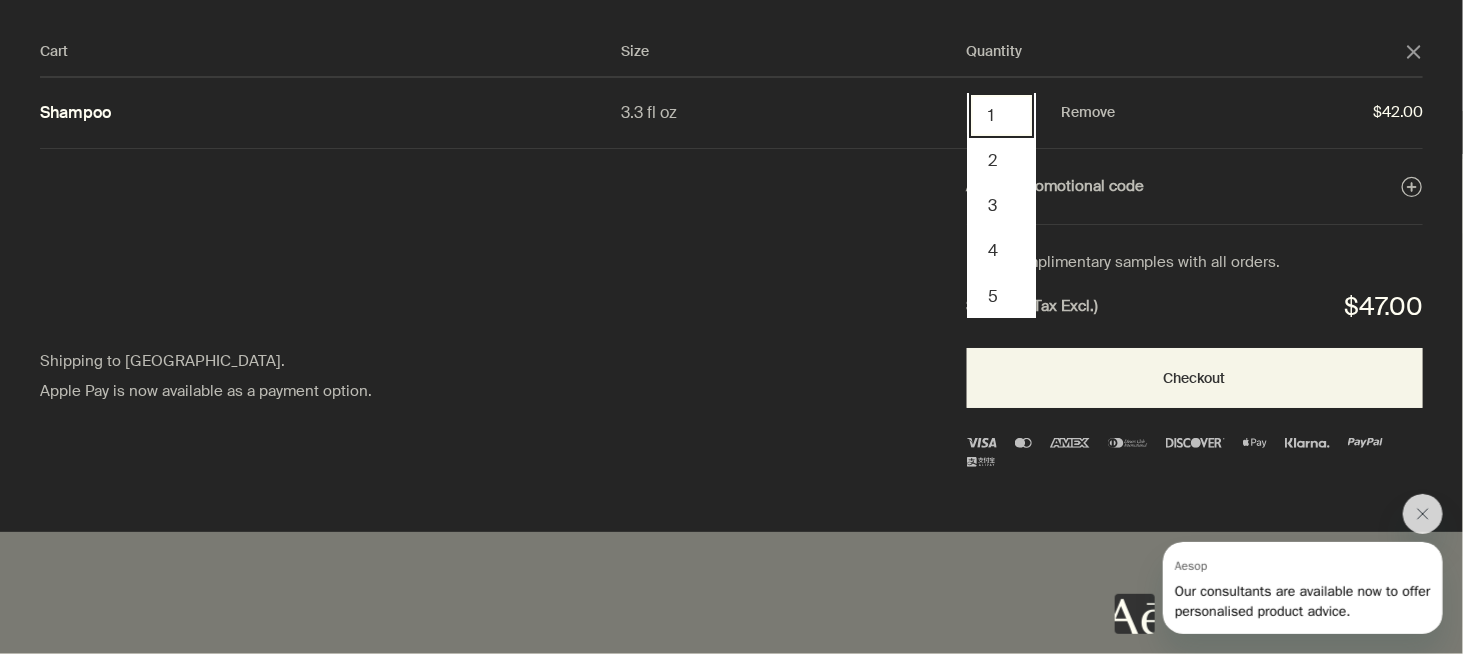 click on "1" at bounding box center (1001, 115) 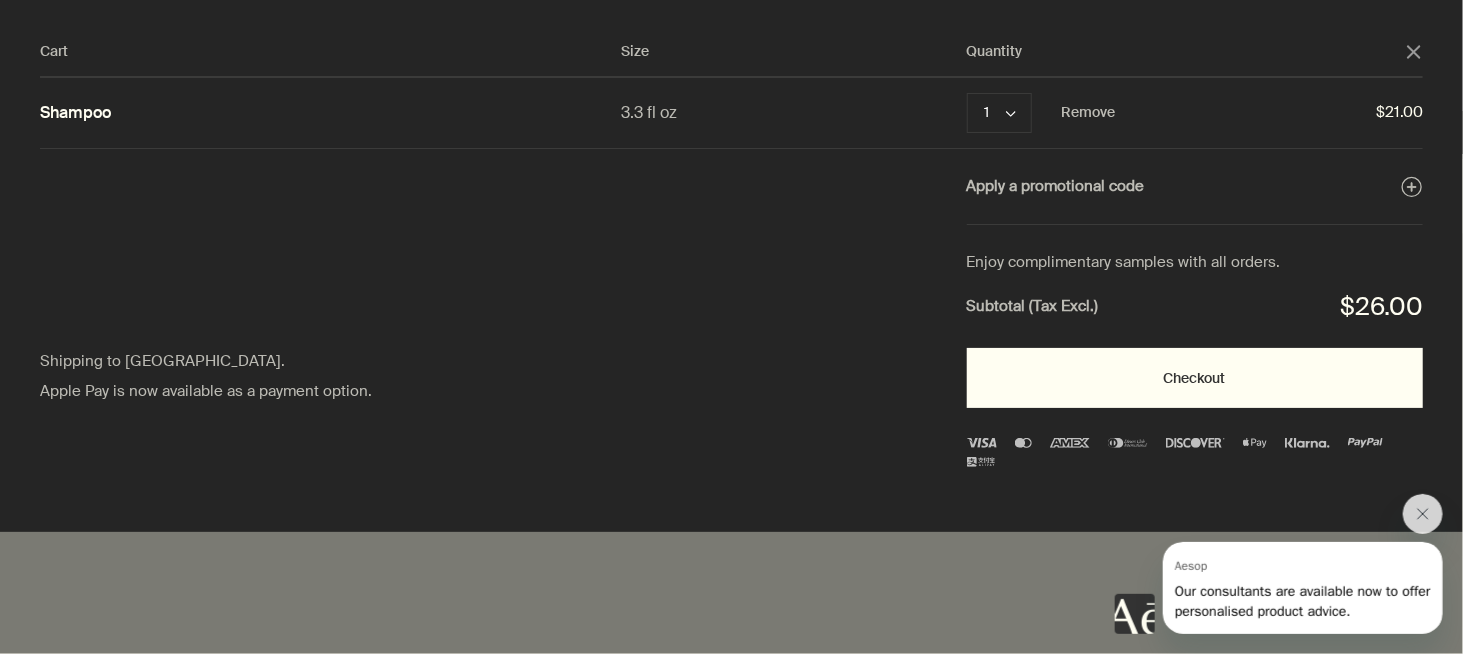 click on "Checkout" at bounding box center [1195, 378] 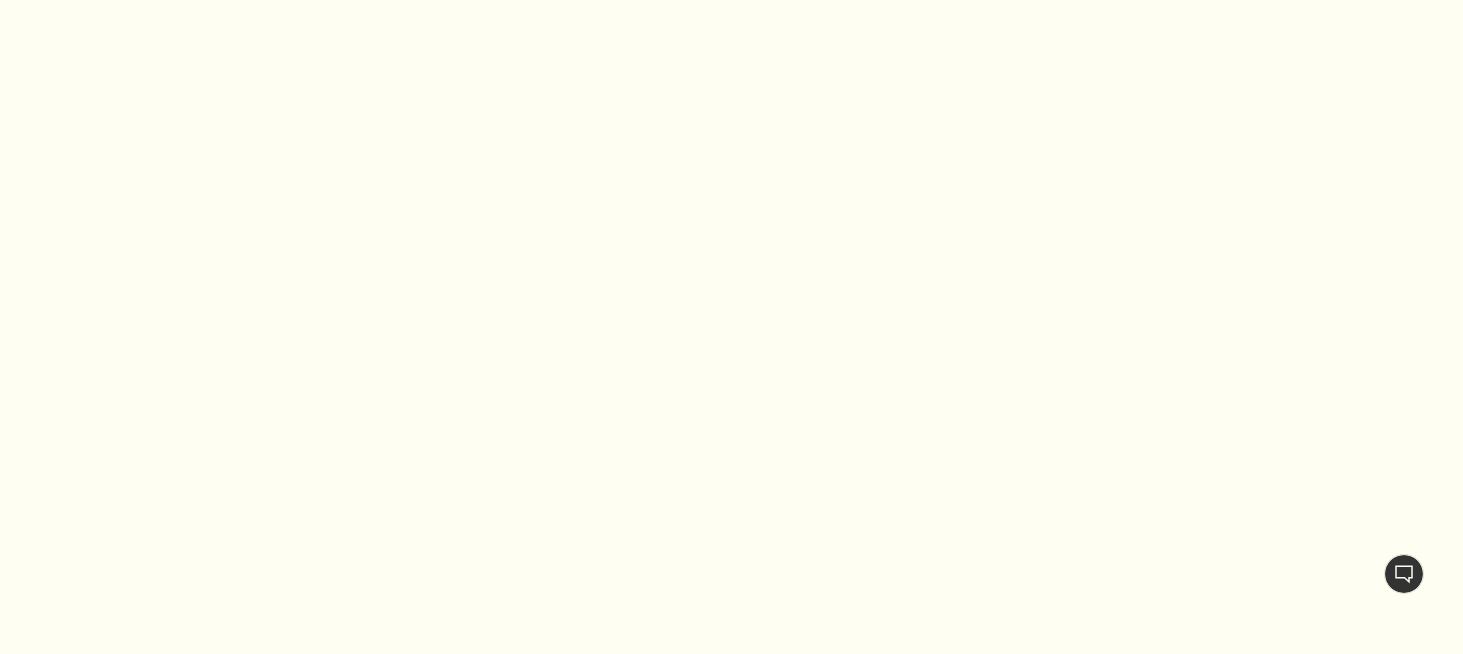 scroll, scrollTop: 0, scrollLeft: 0, axis: both 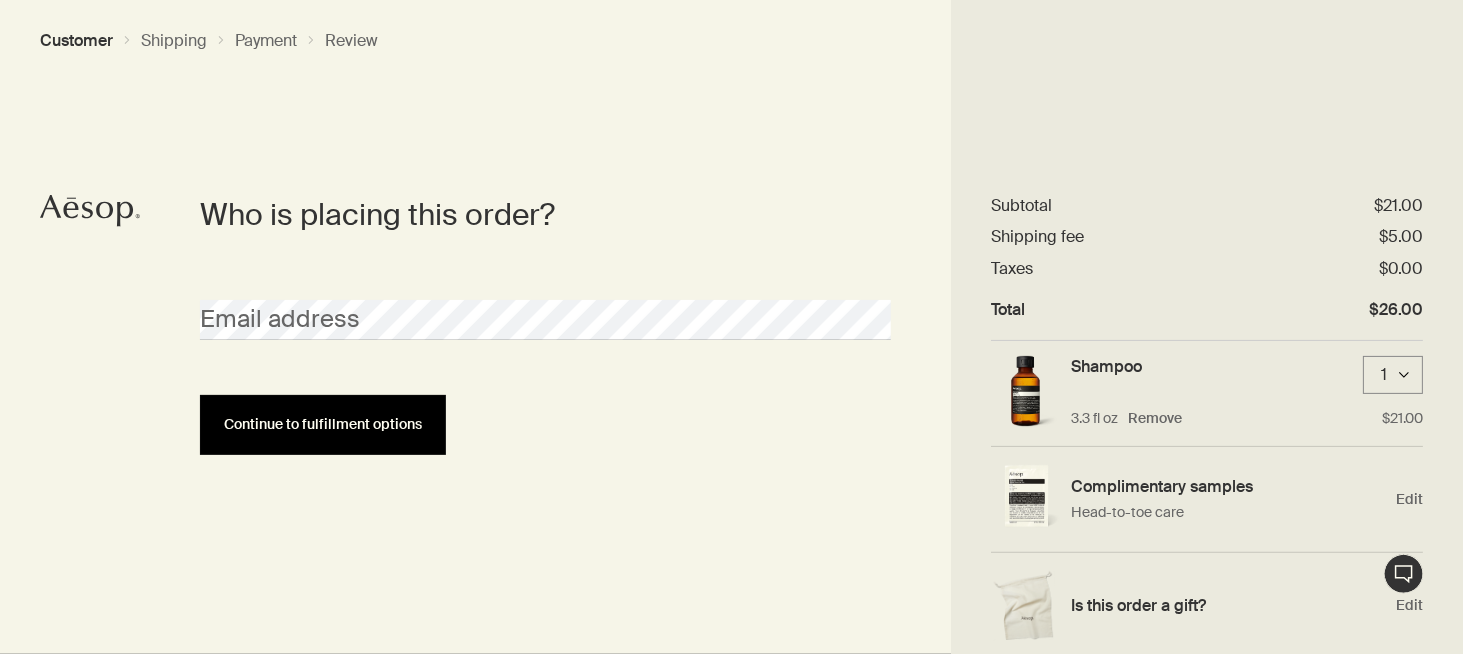 click on "Continue to fulfillment options" at bounding box center (323, 425) 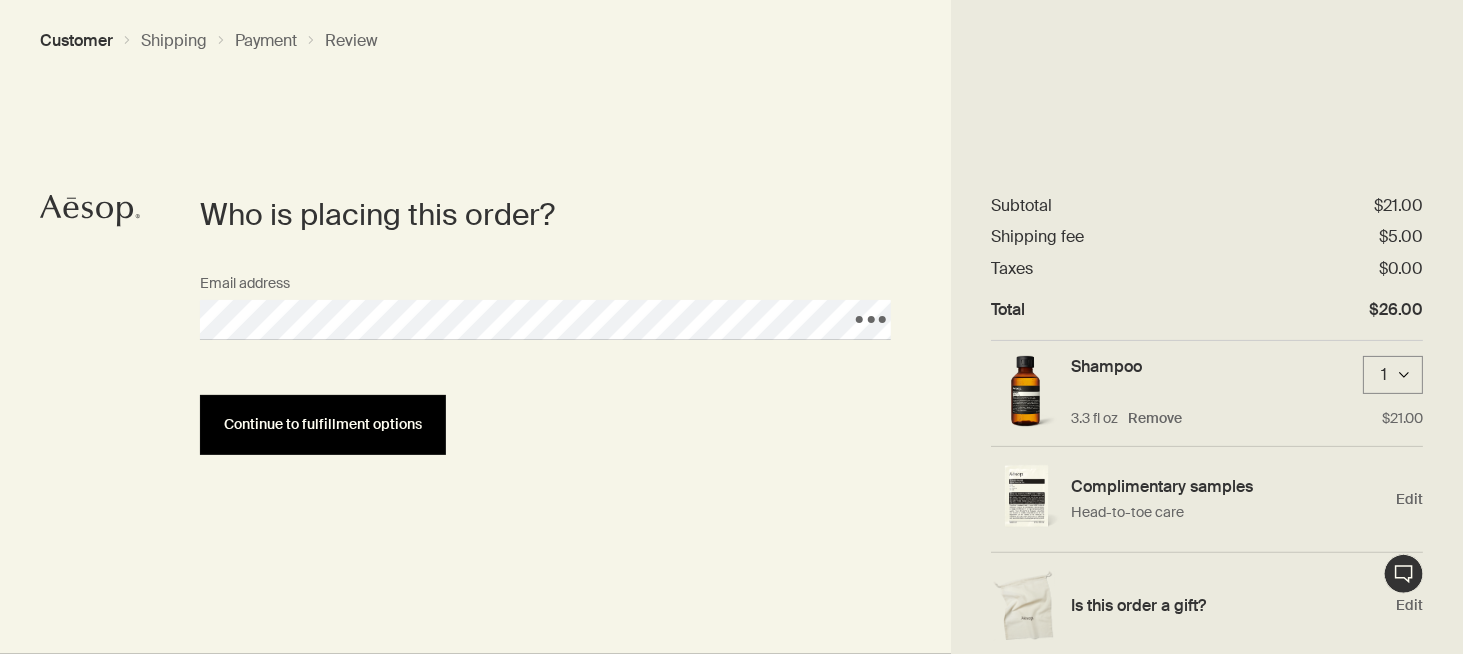 click on "Continue to fulfillment options" at bounding box center (323, 425) 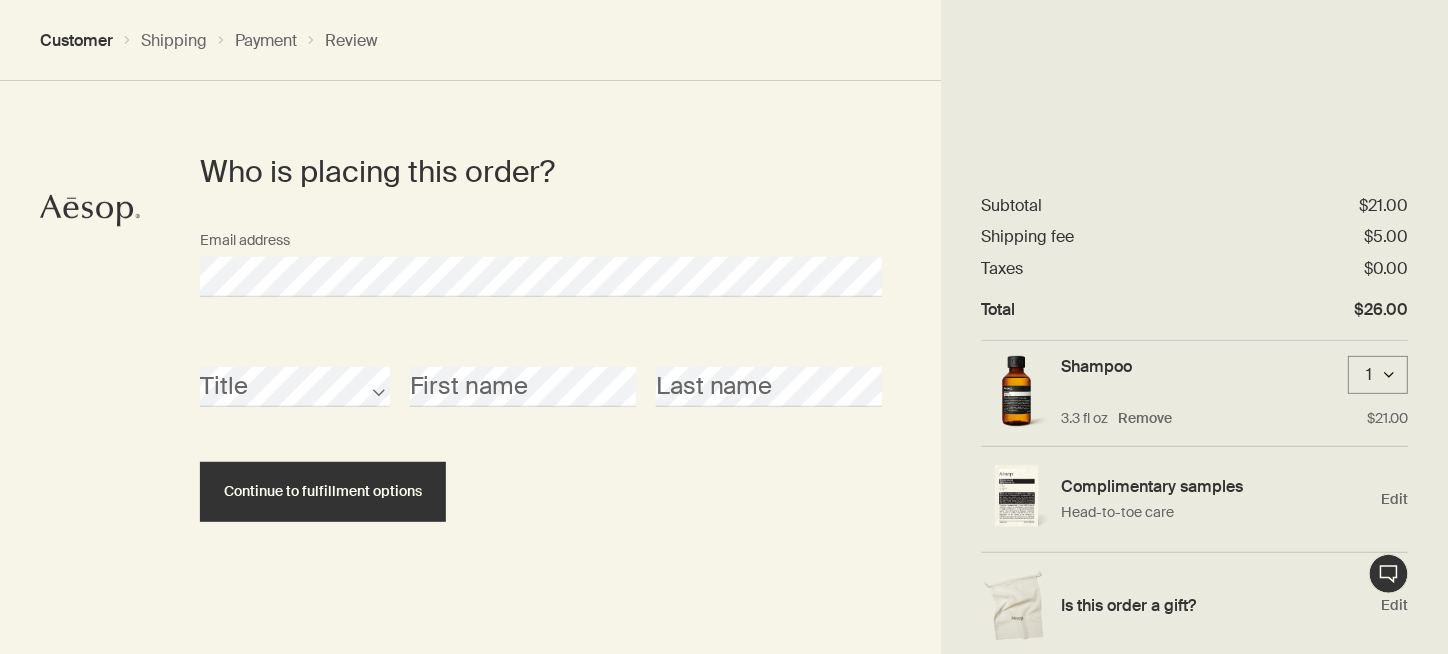scroll, scrollTop: 0, scrollLeft: 0, axis: both 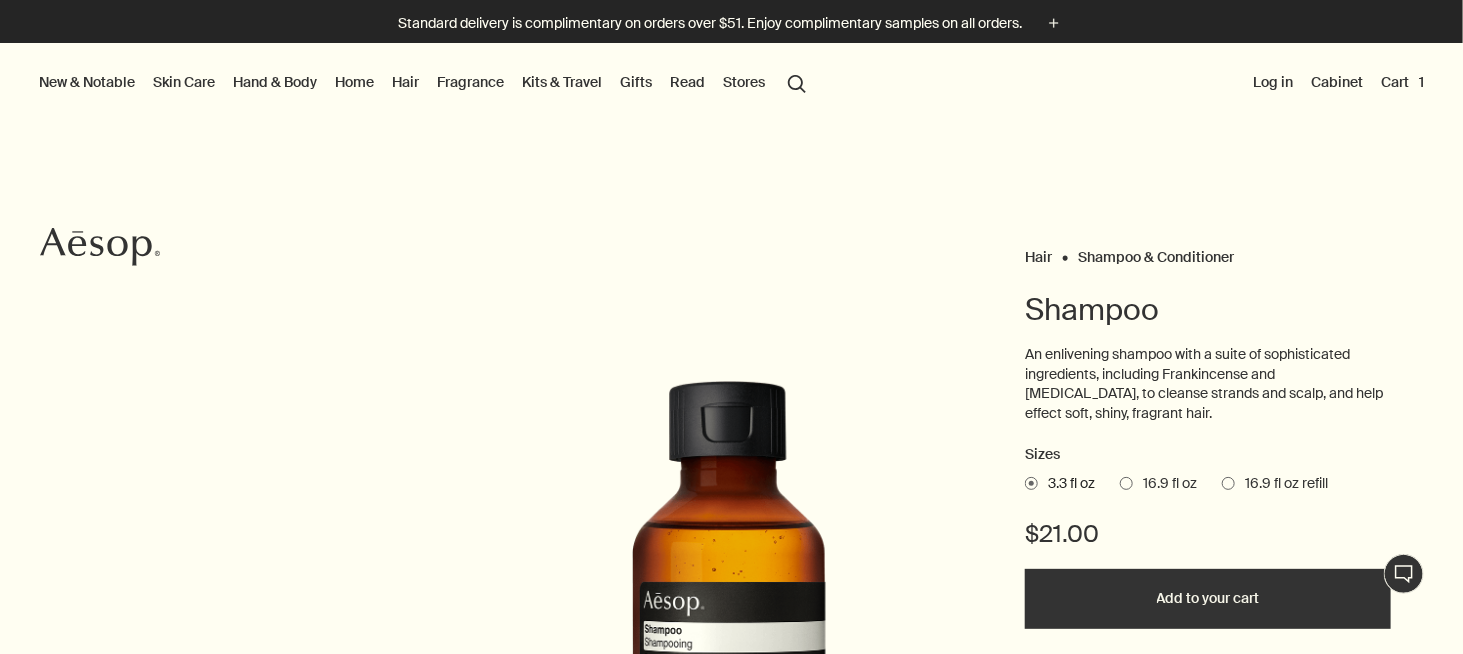 drag, startPoint x: 0, startPoint y: 0, endPoint x: 1124, endPoint y: 589, distance: 1268.9747 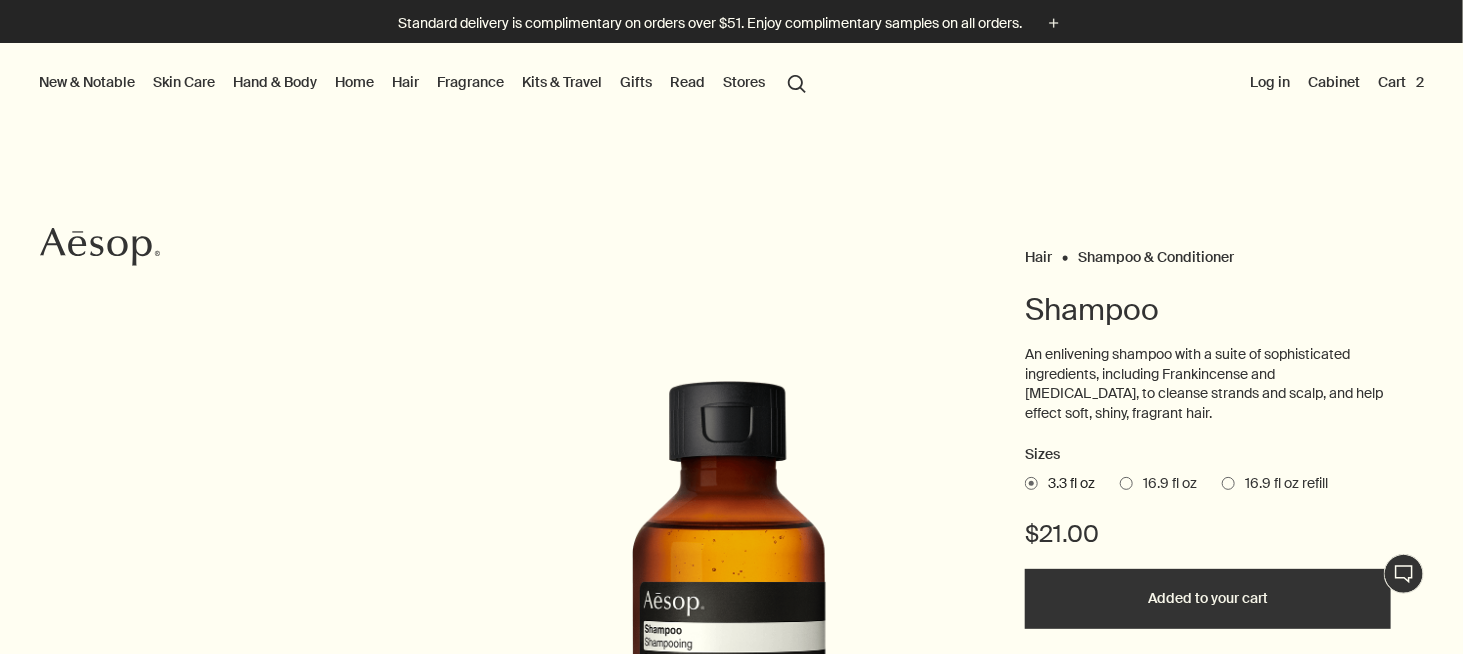 click on "Cart 2" at bounding box center (1401, 82) 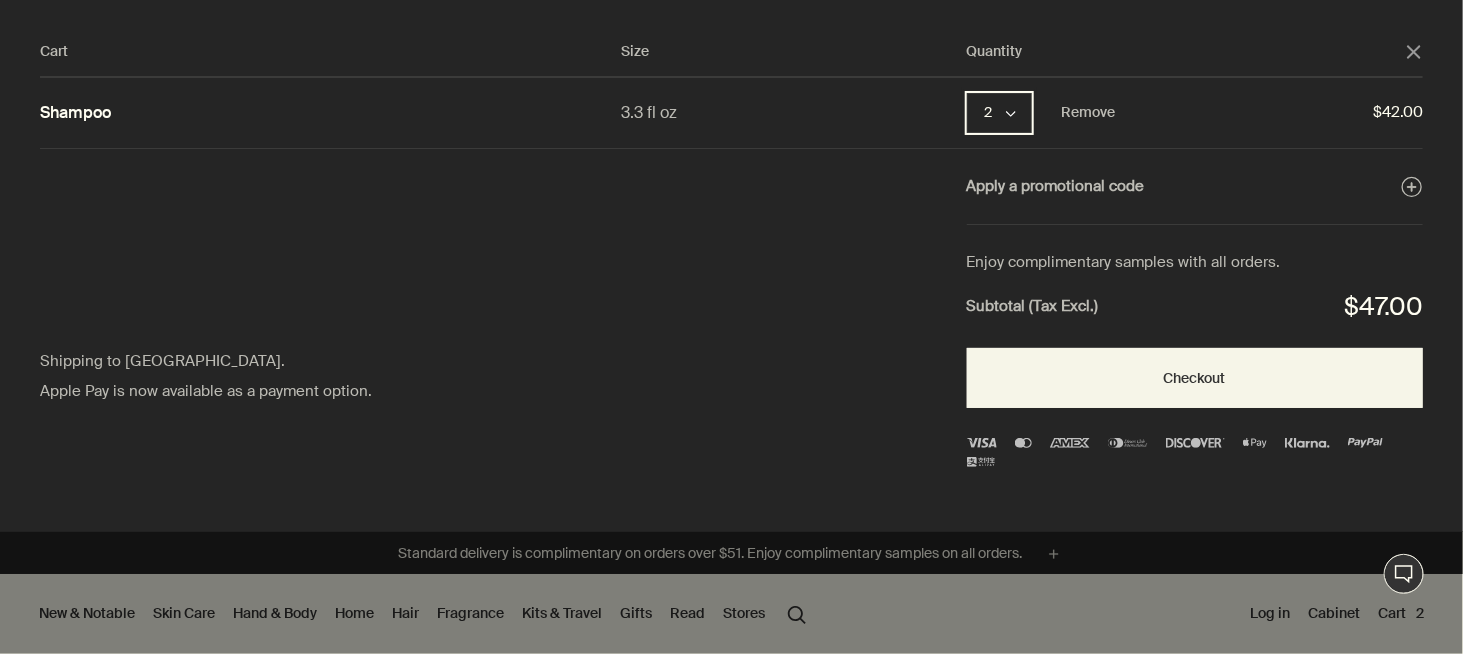 click 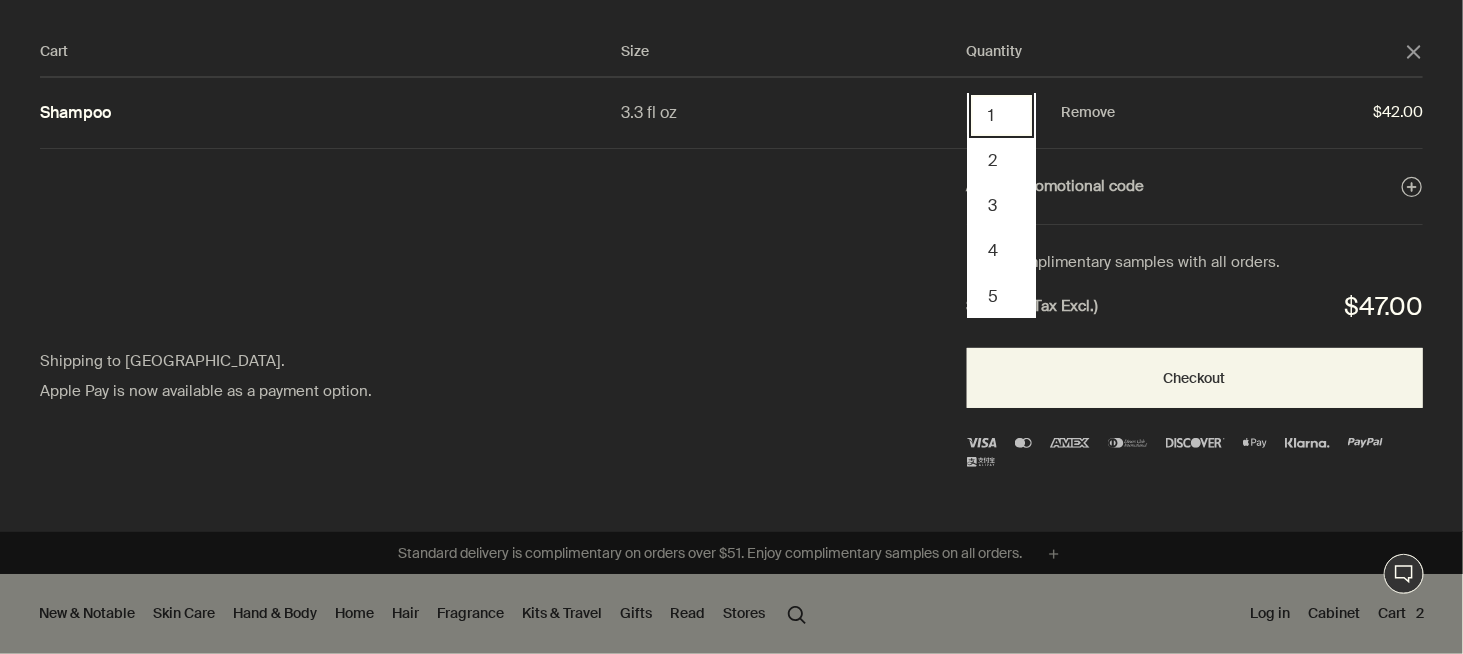 click on "1" at bounding box center (1001, 115) 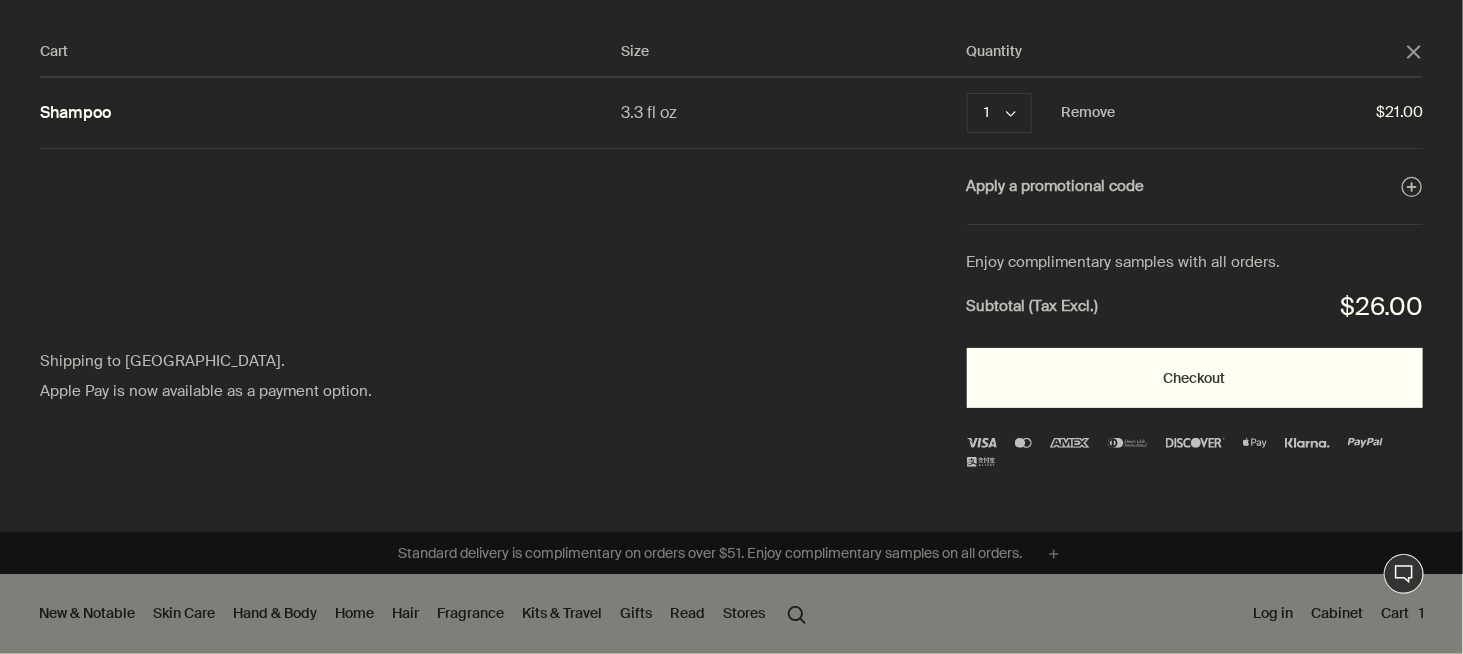 click on "Checkout" at bounding box center [1195, 378] 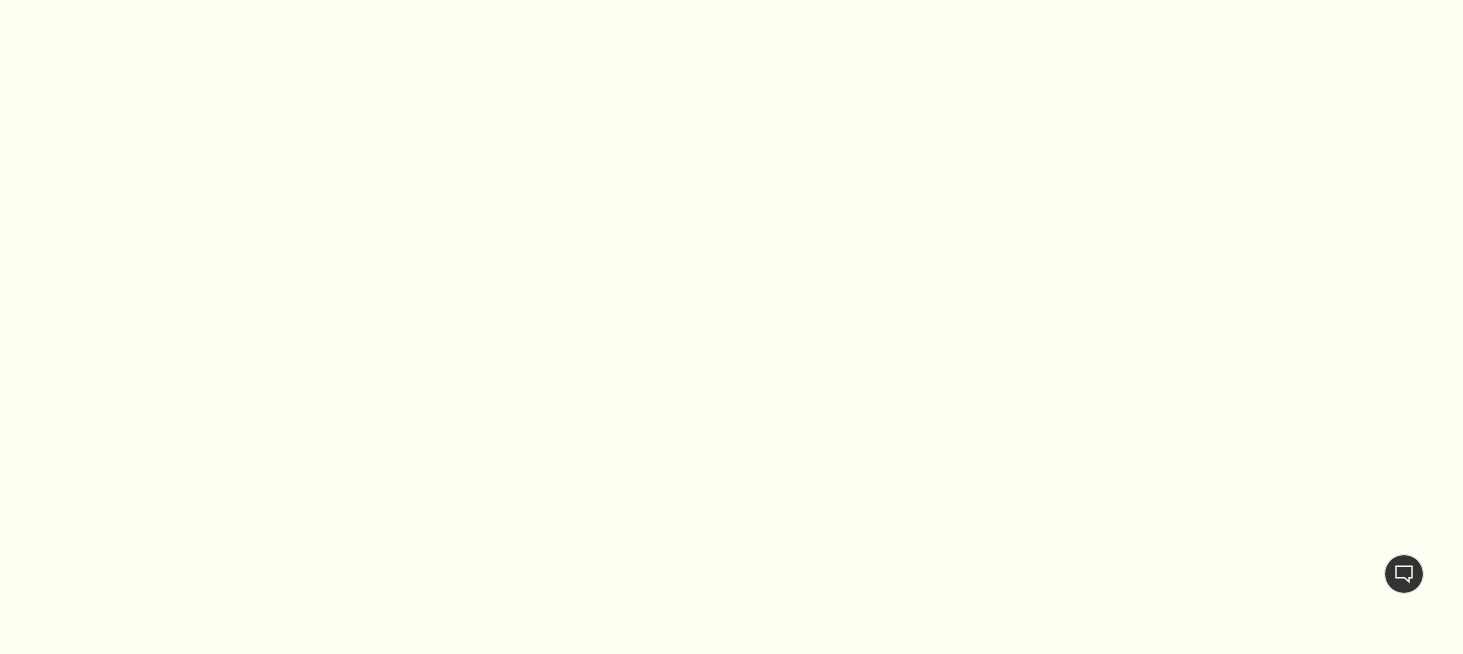 scroll, scrollTop: 0, scrollLeft: 0, axis: both 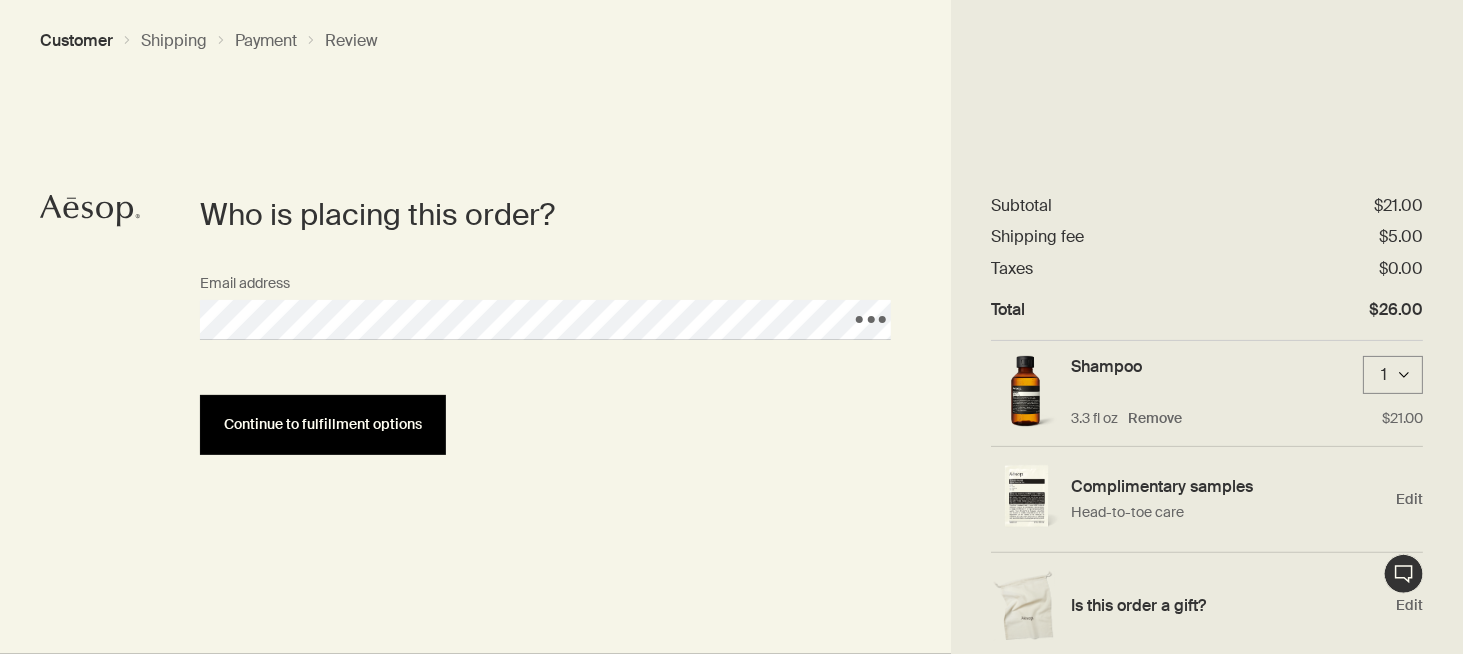 click on "Continue to fulfillment options" at bounding box center [323, 424] 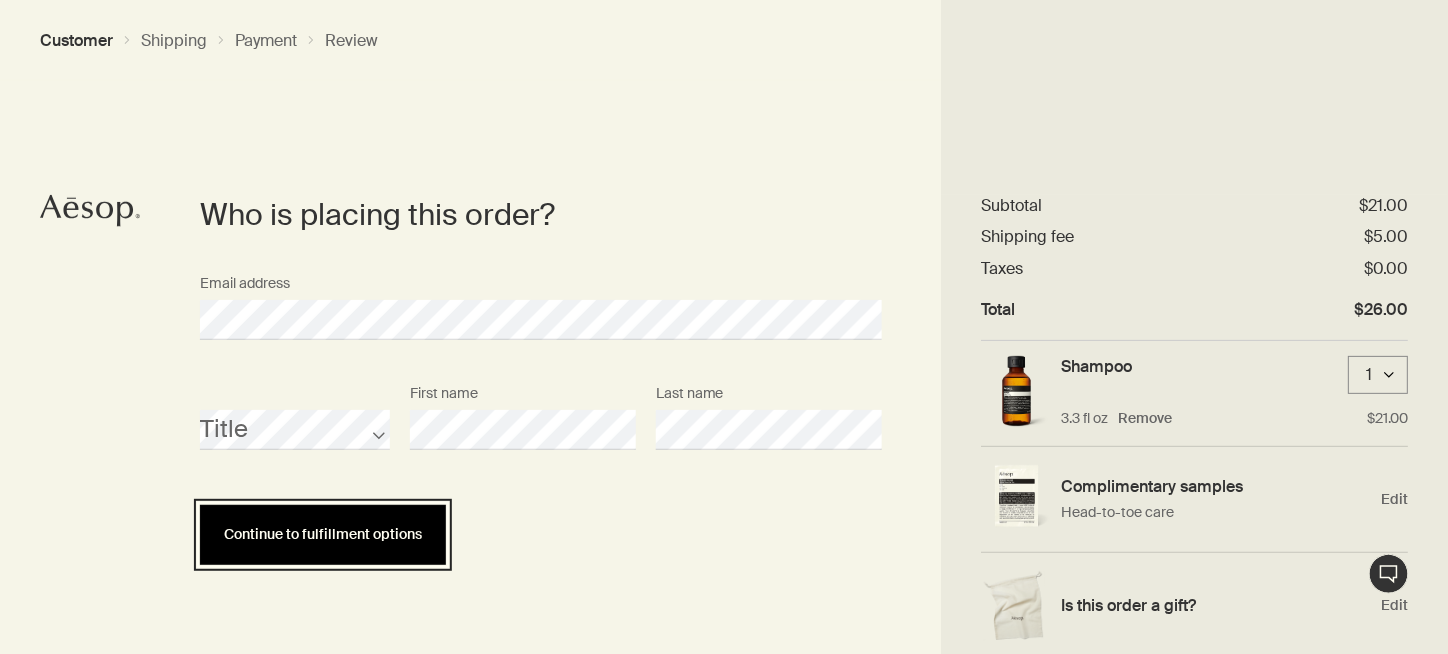 click on "Continue to fulfillment options" at bounding box center (323, 534) 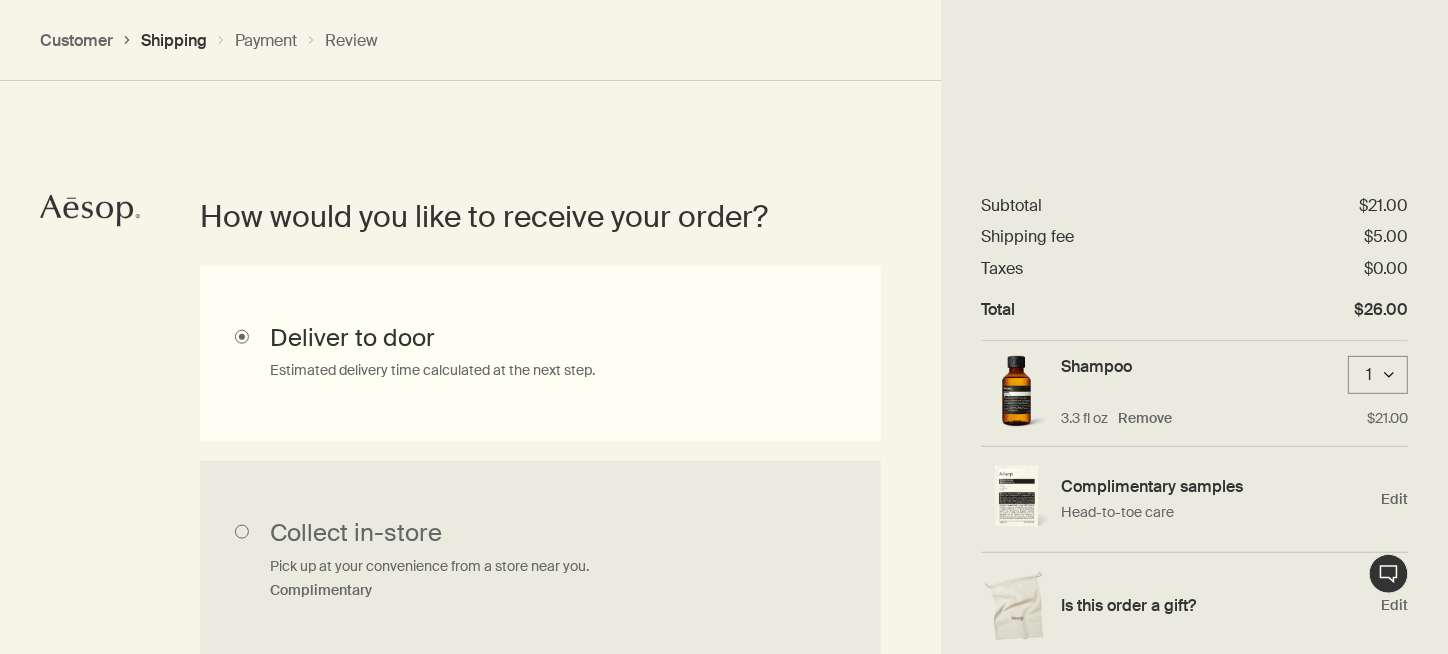 scroll, scrollTop: 447, scrollLeft: 0, axis: vertical 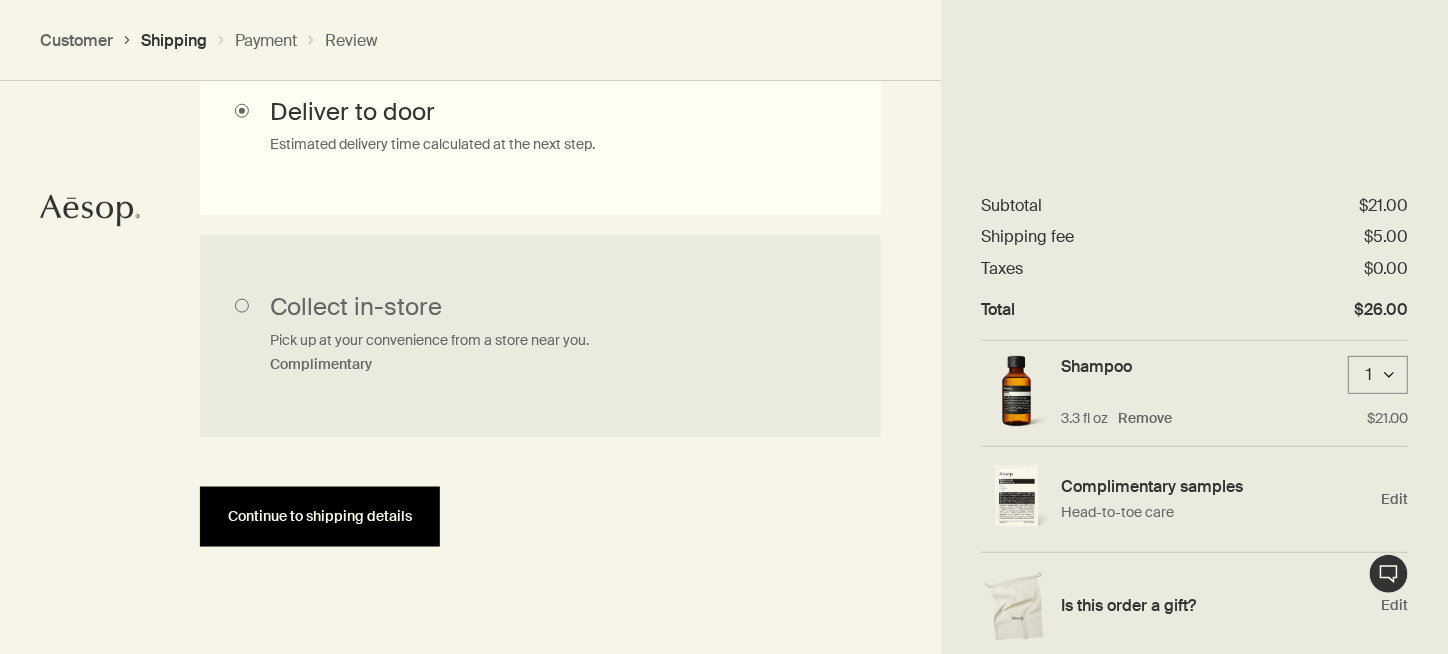 click on "Continue to shipping details" at bounding box center [320, 516] 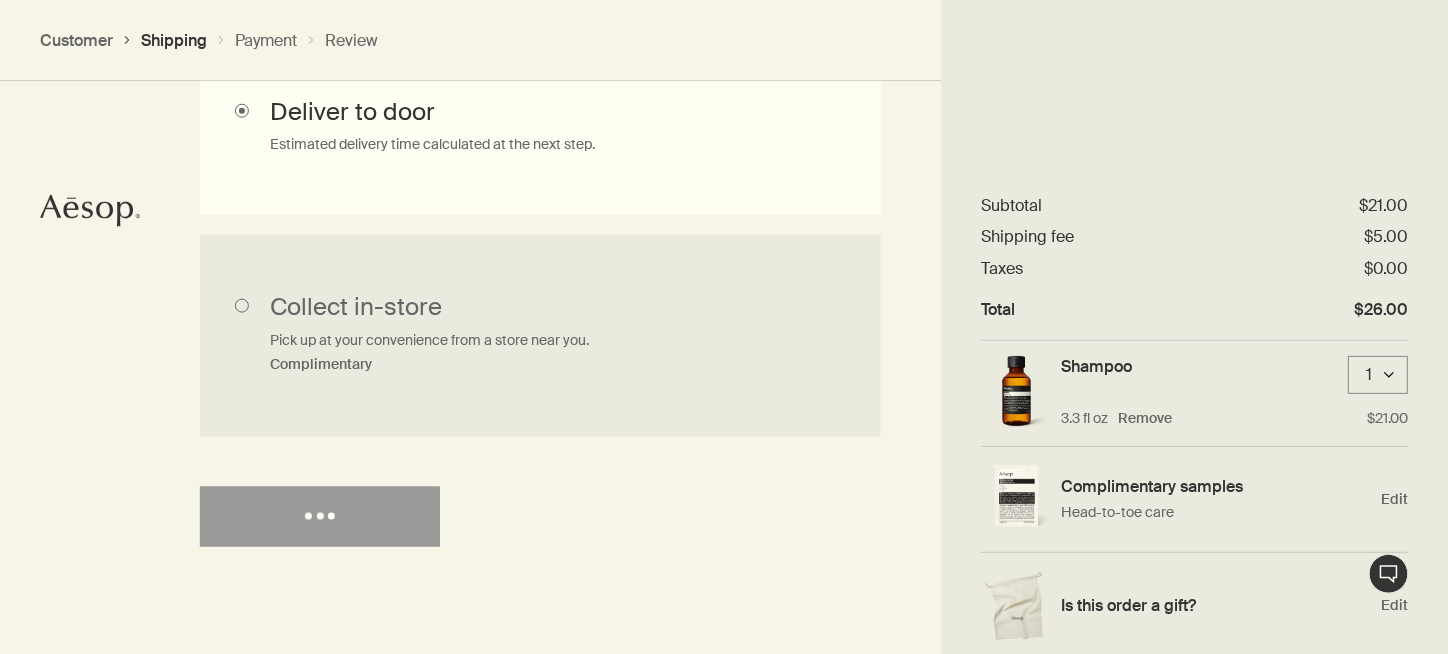 select on "US" 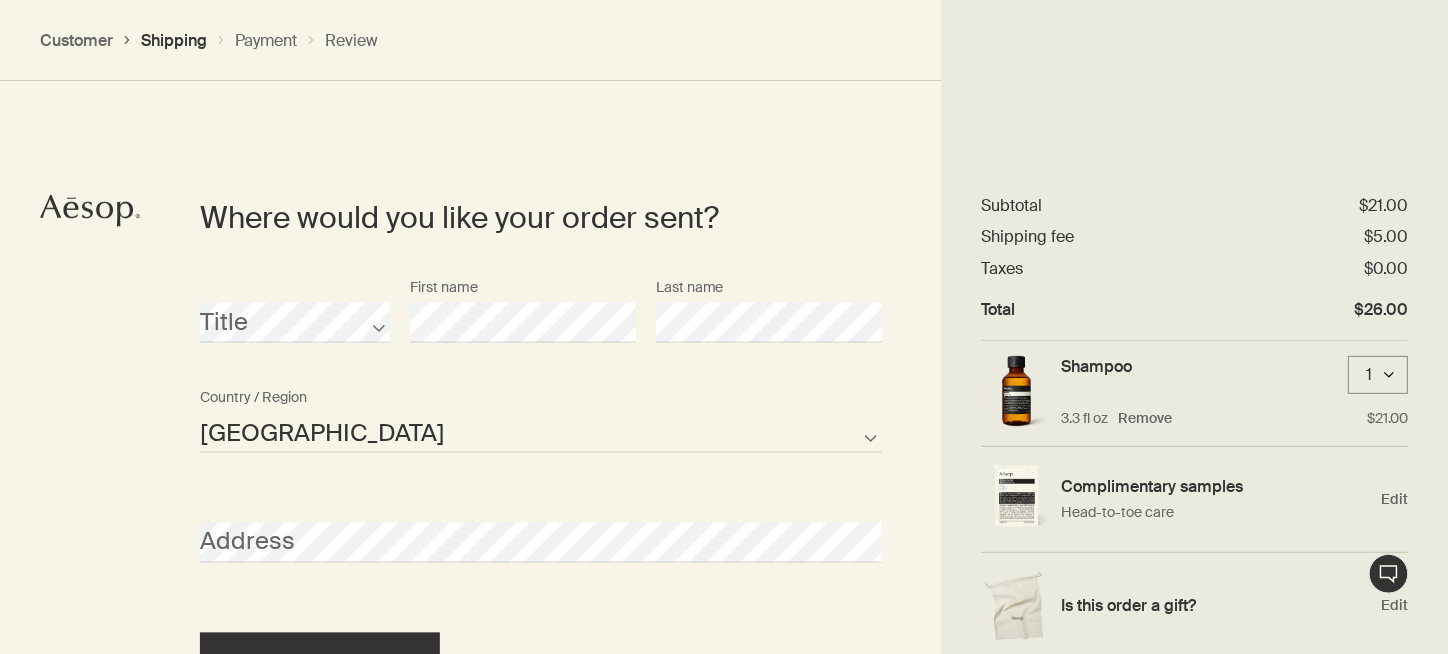 scroll, scrollTop: 864, scrollLeft: 0, axis: vertical 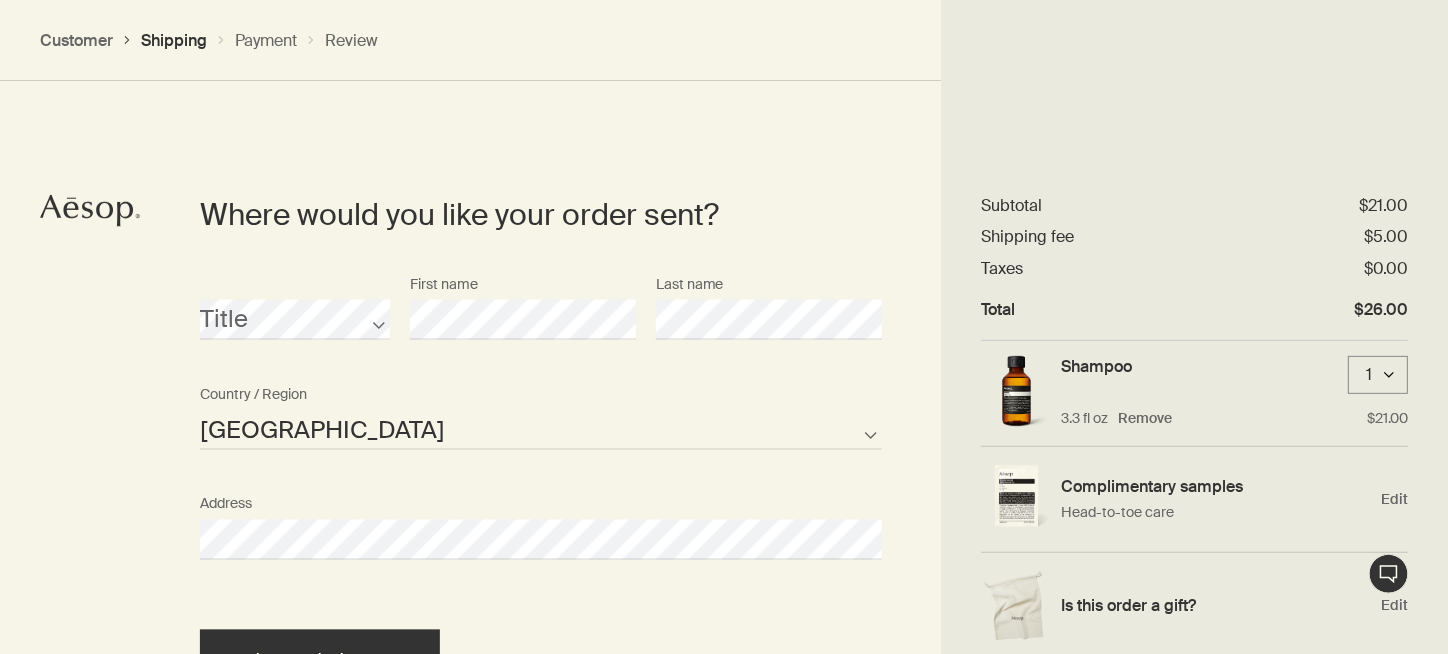 select on "US" 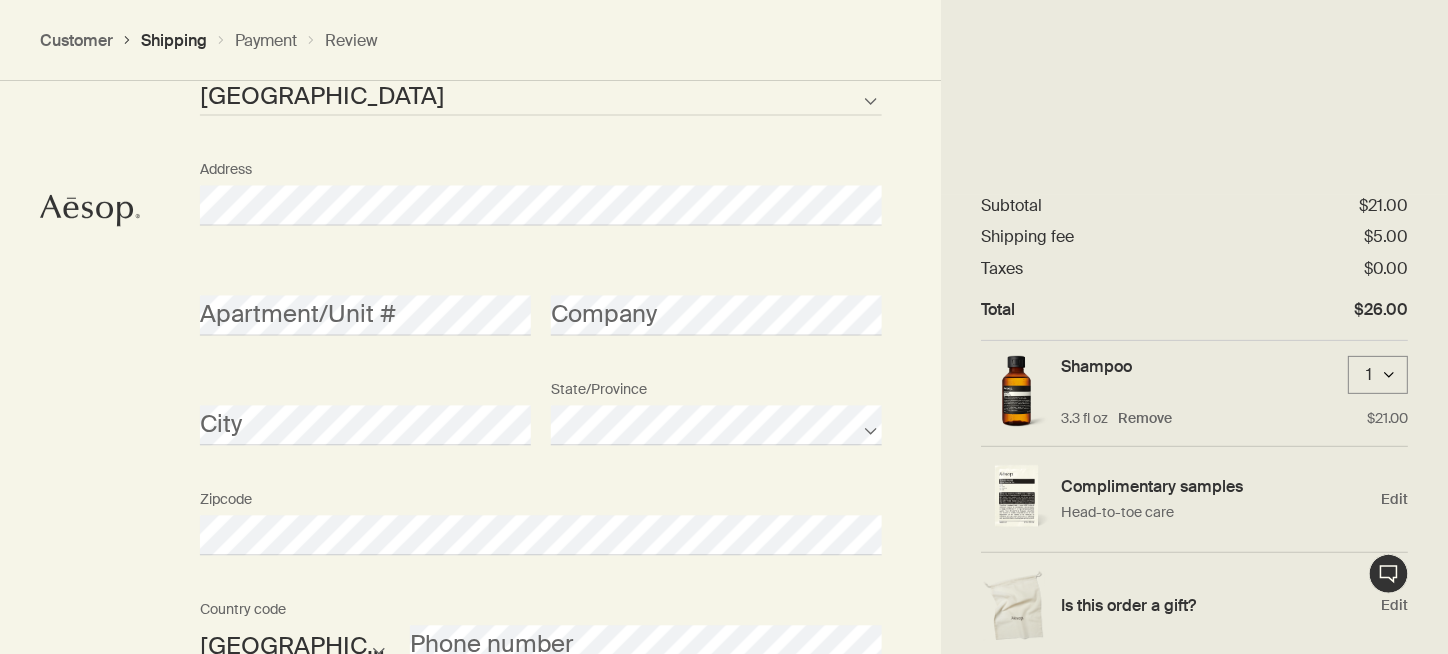 scroll, scrollTop: 1199, scrollLeft: 0, axis: vertical 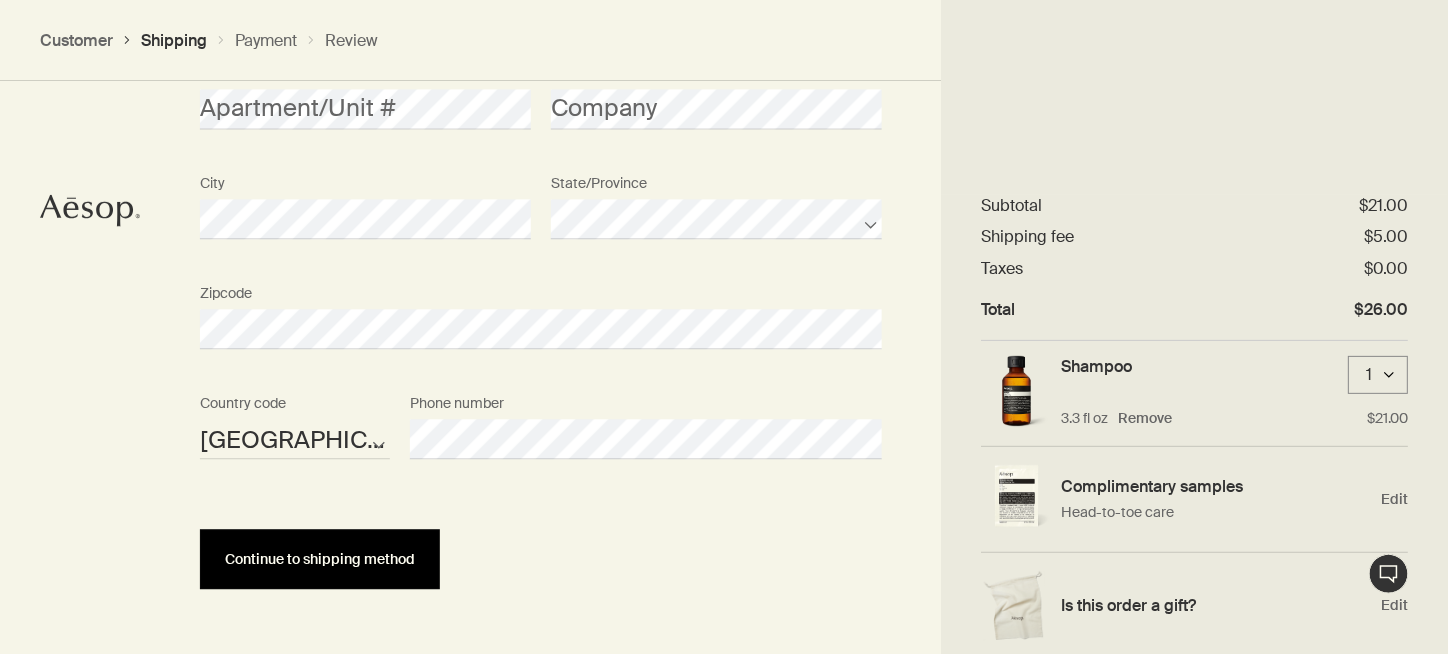 click on "Continue to shipping method" at bounding box center (320, 559) 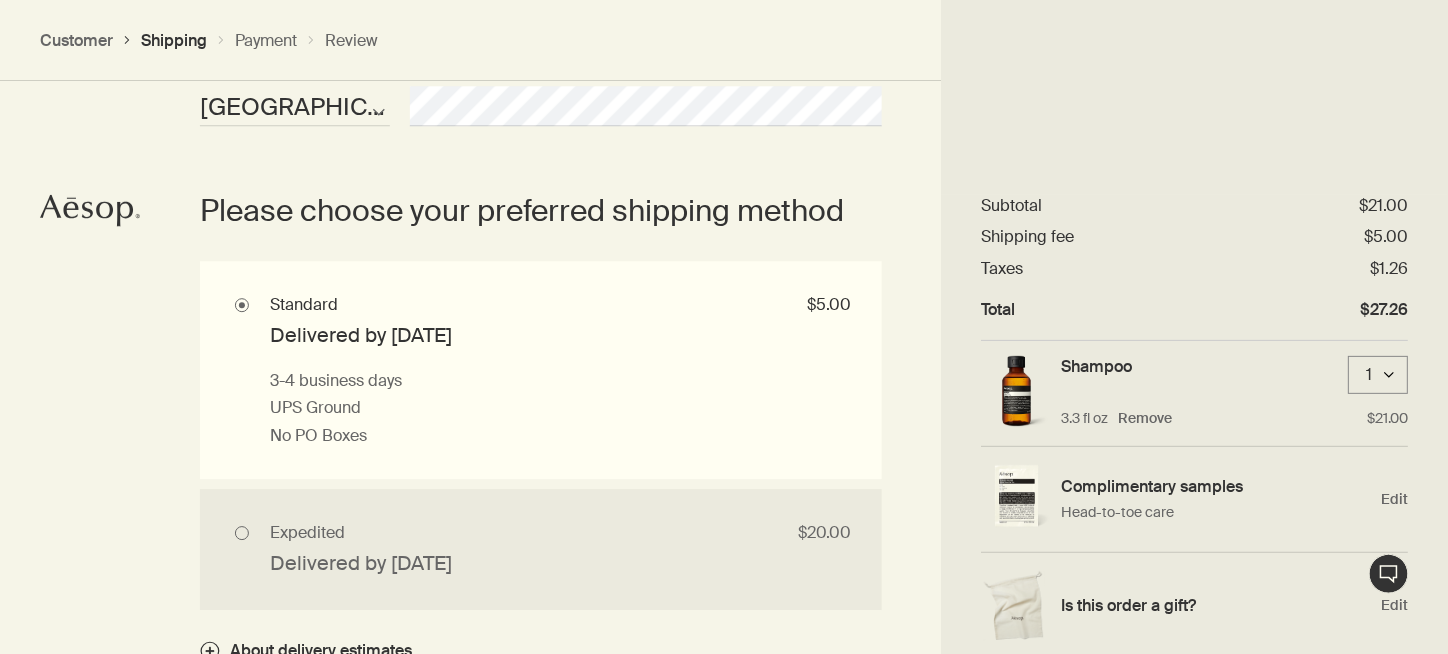 scroll, scrollTop: 1742, scrollLeft: 0, axis: vertical 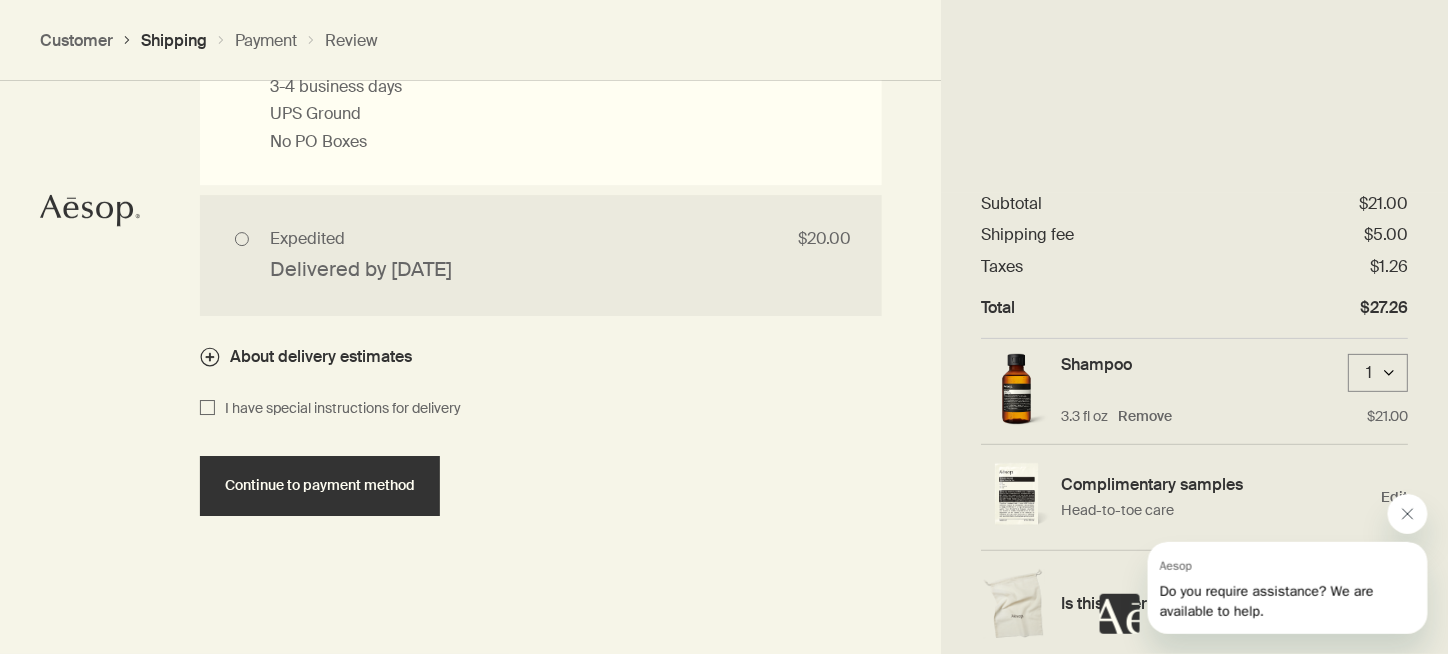 click 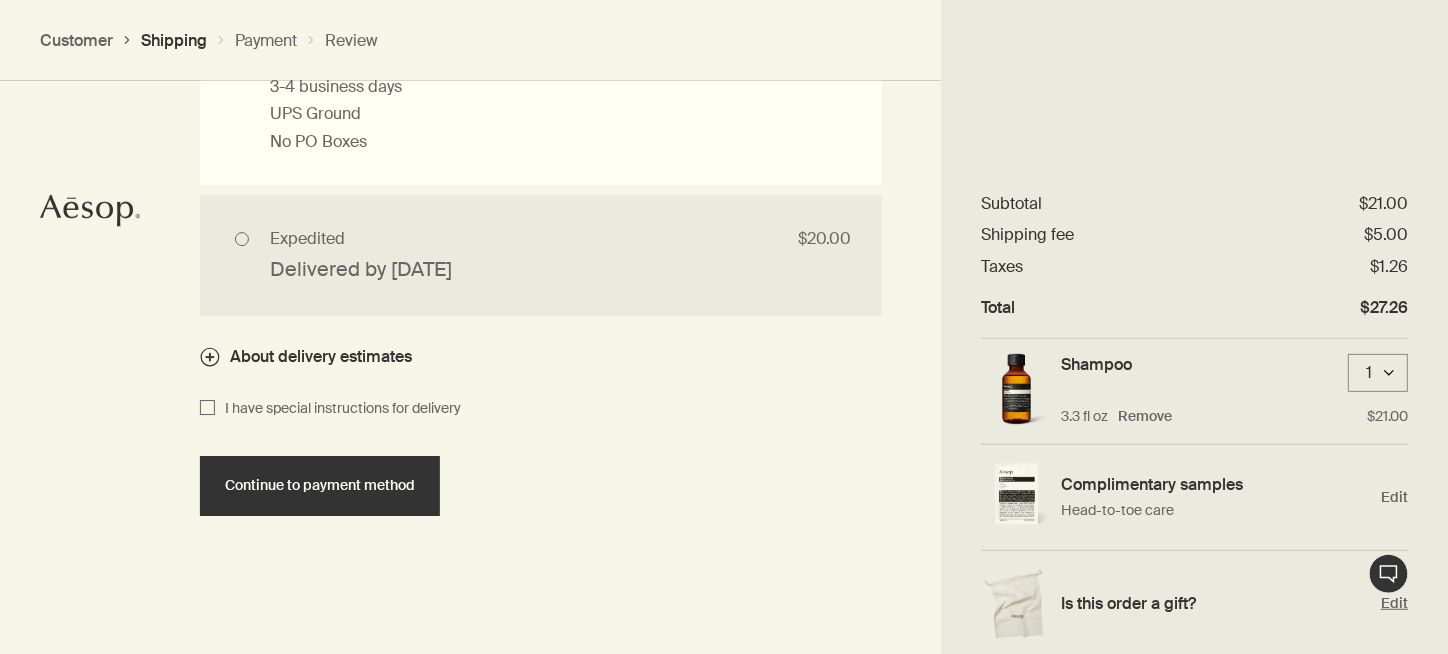 click on "Is this order a gift?" at bounding box center [1216, 603] 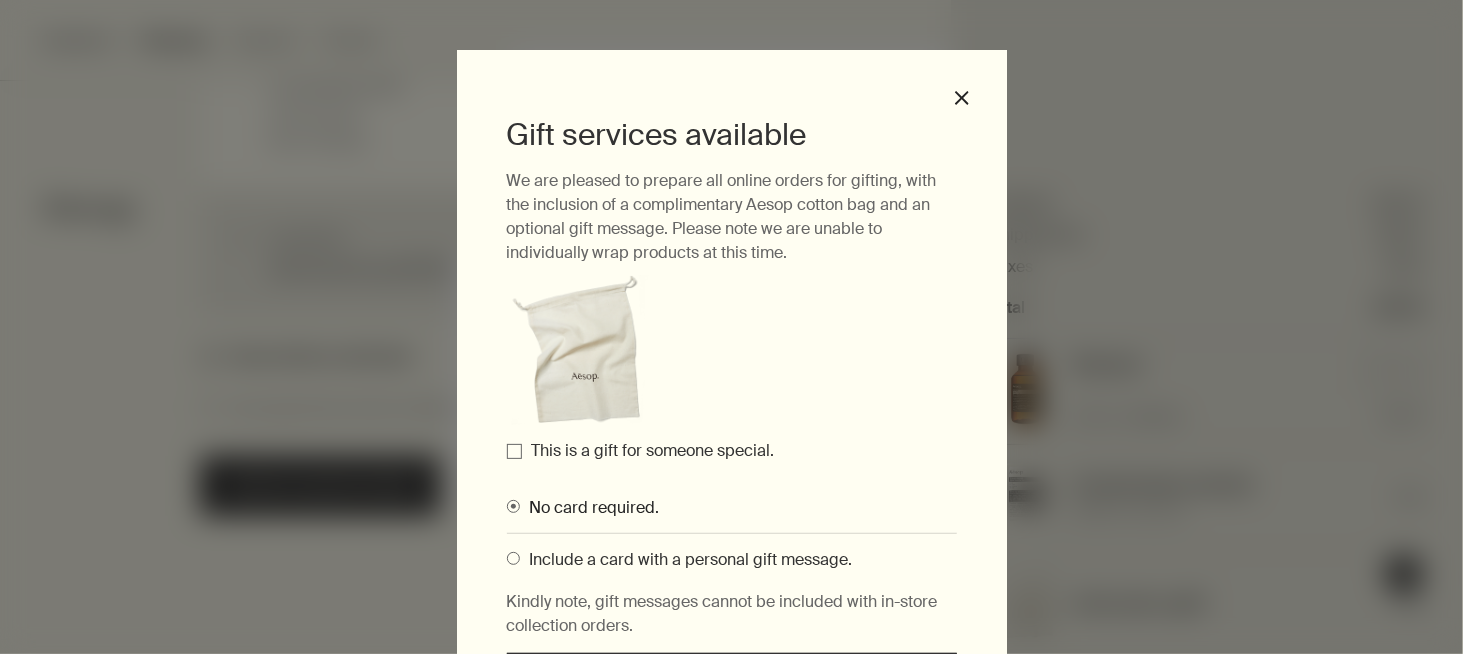 click on "This is a gift for someone special." at bounding box center [514, 451] 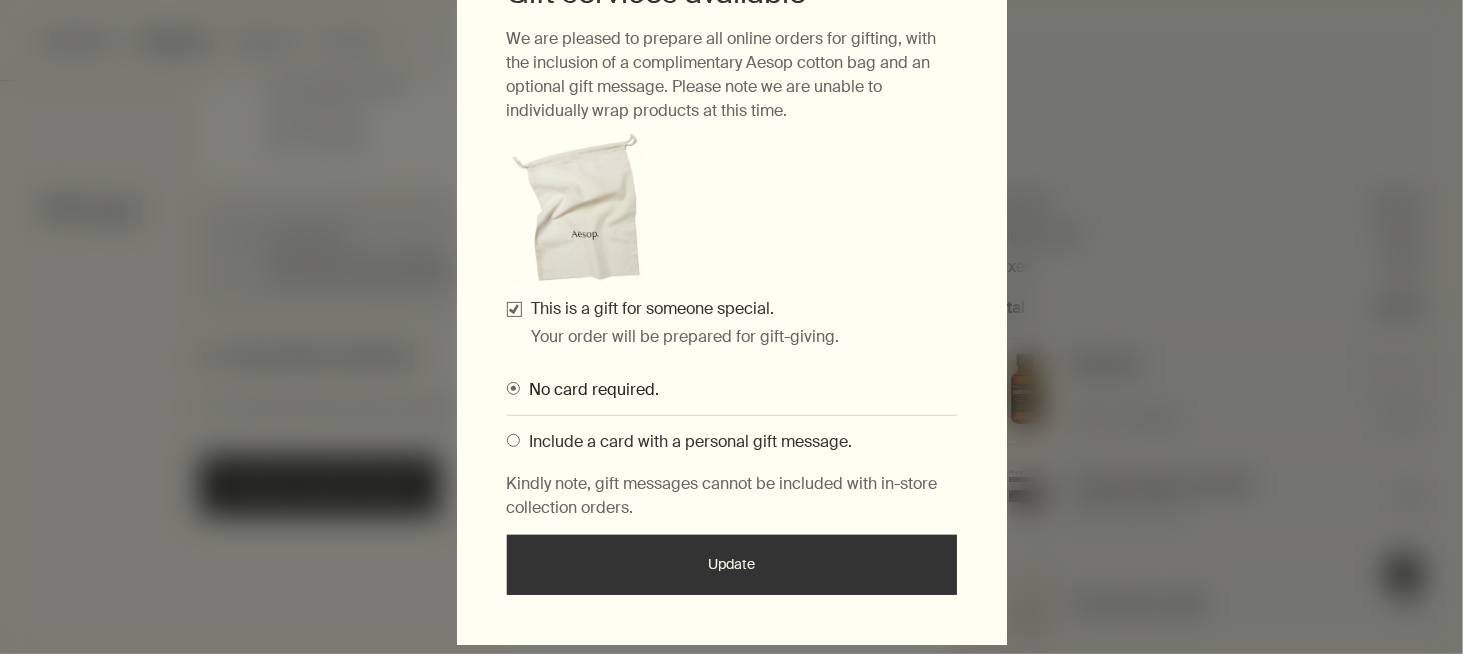 scroll, scrollTop: 146, scrollLeft: 0, axis: vertical 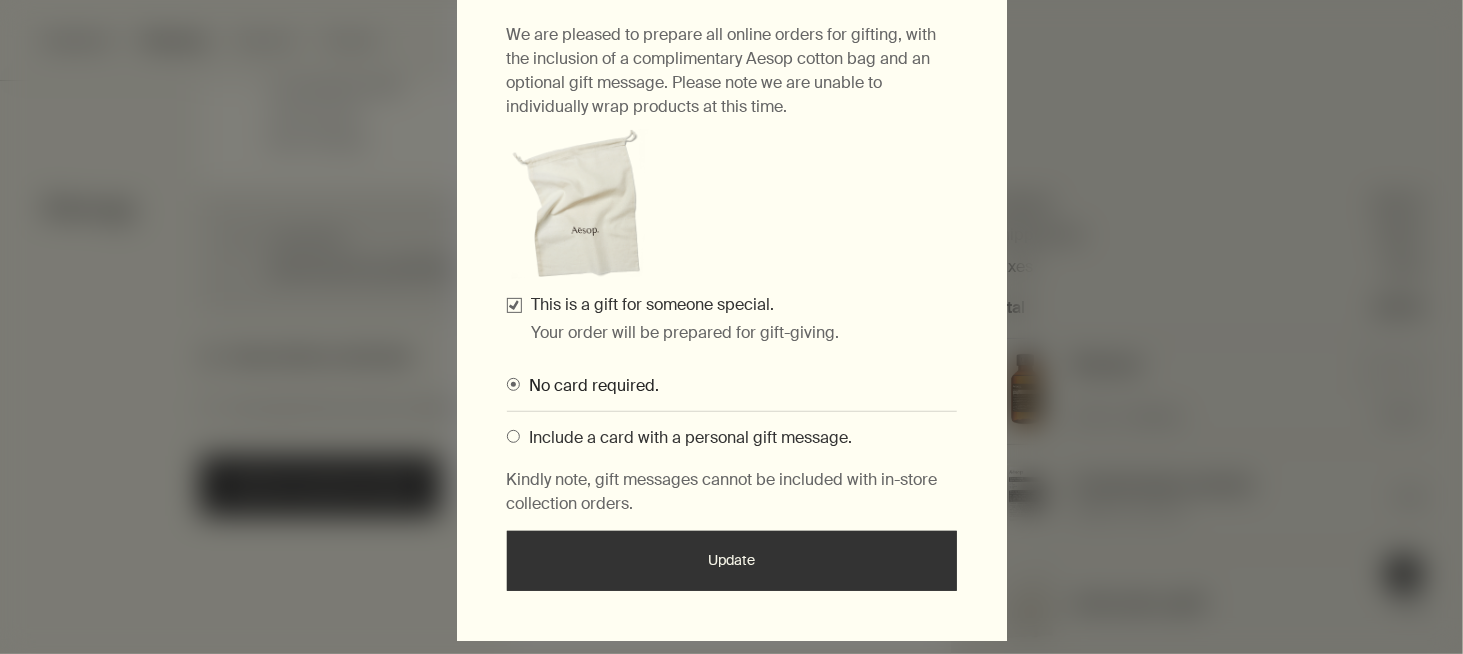 click on "Include a card with a personal gift message." at bounding box center [686, 437] 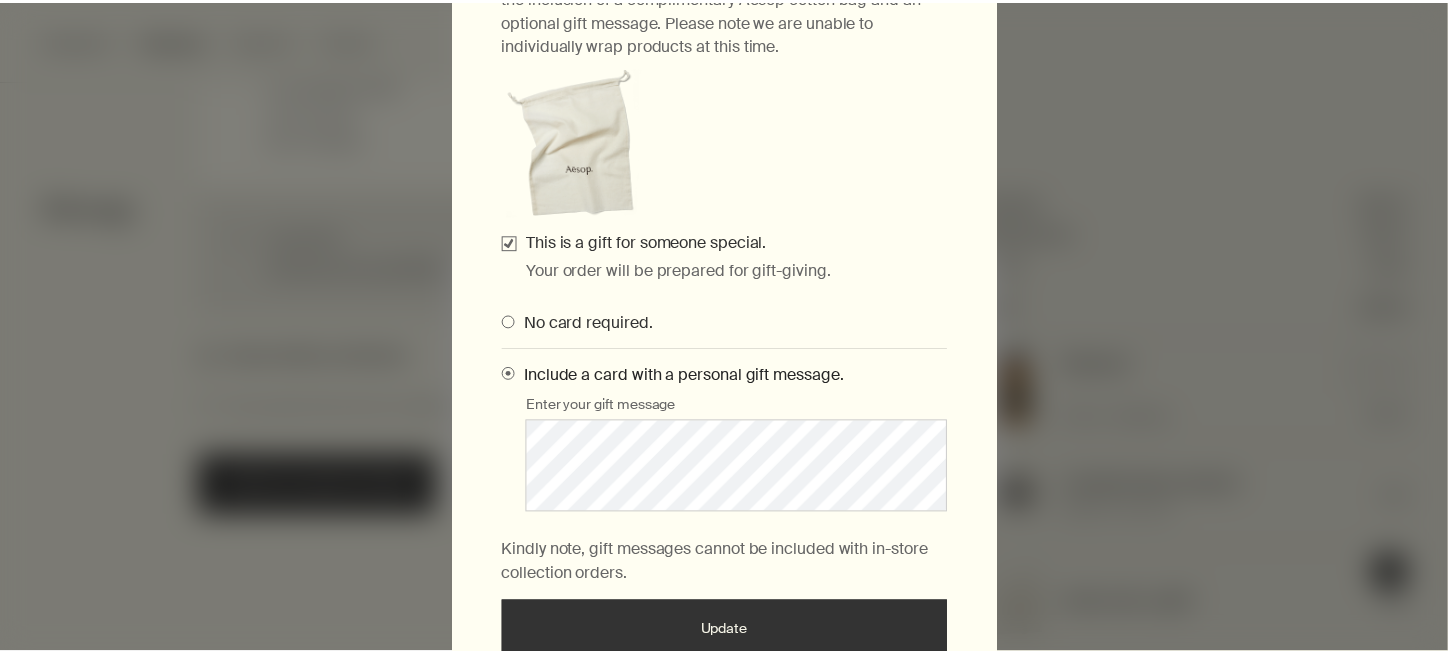 scroll, scrollTop: 274, scrollLeft: 0, axis: vertical 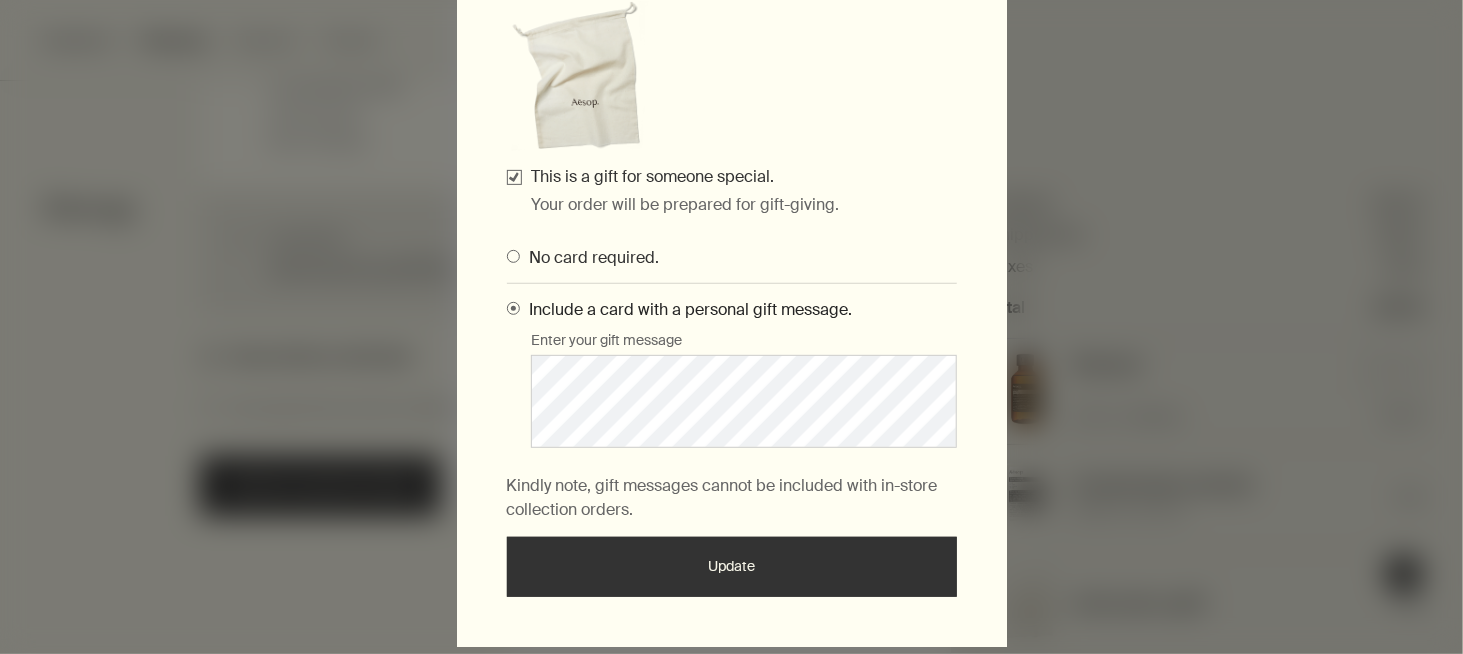 click on "Update" at bounding box center [732, 567] 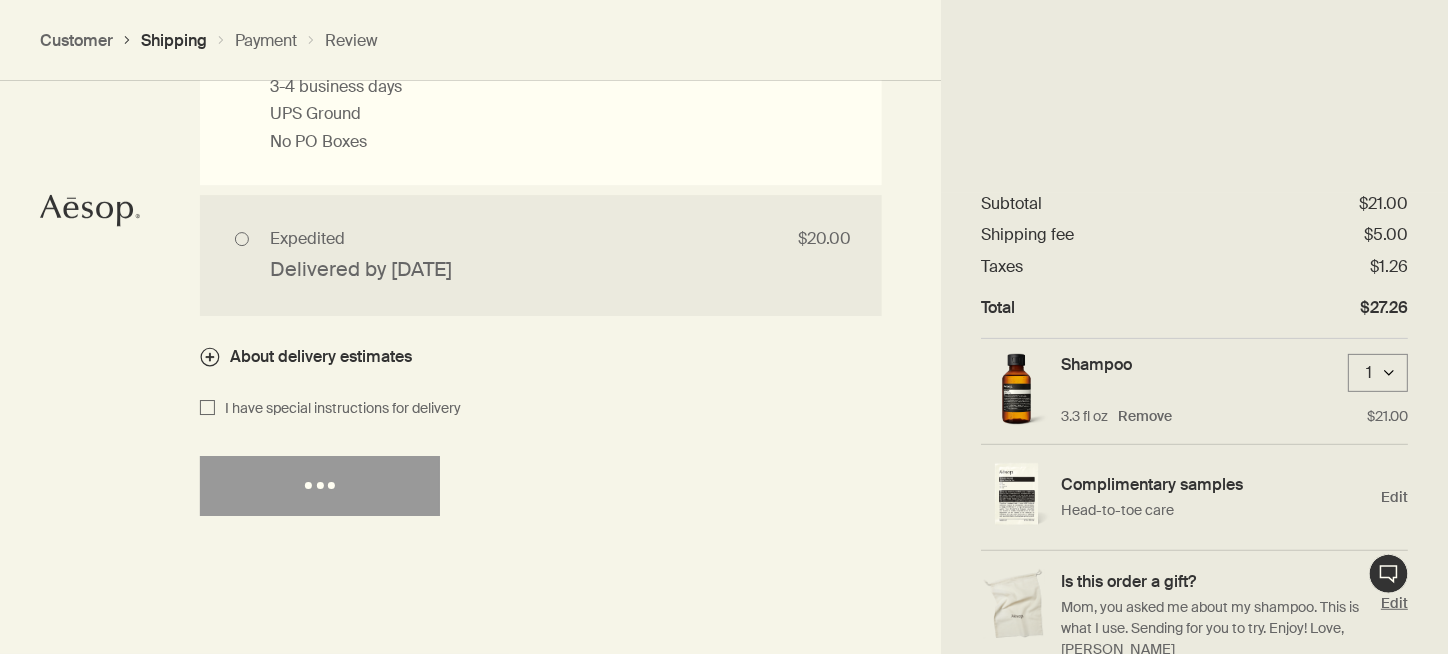 scroll, scrollTop: 27, scrollLeft: 0, axis: vertical 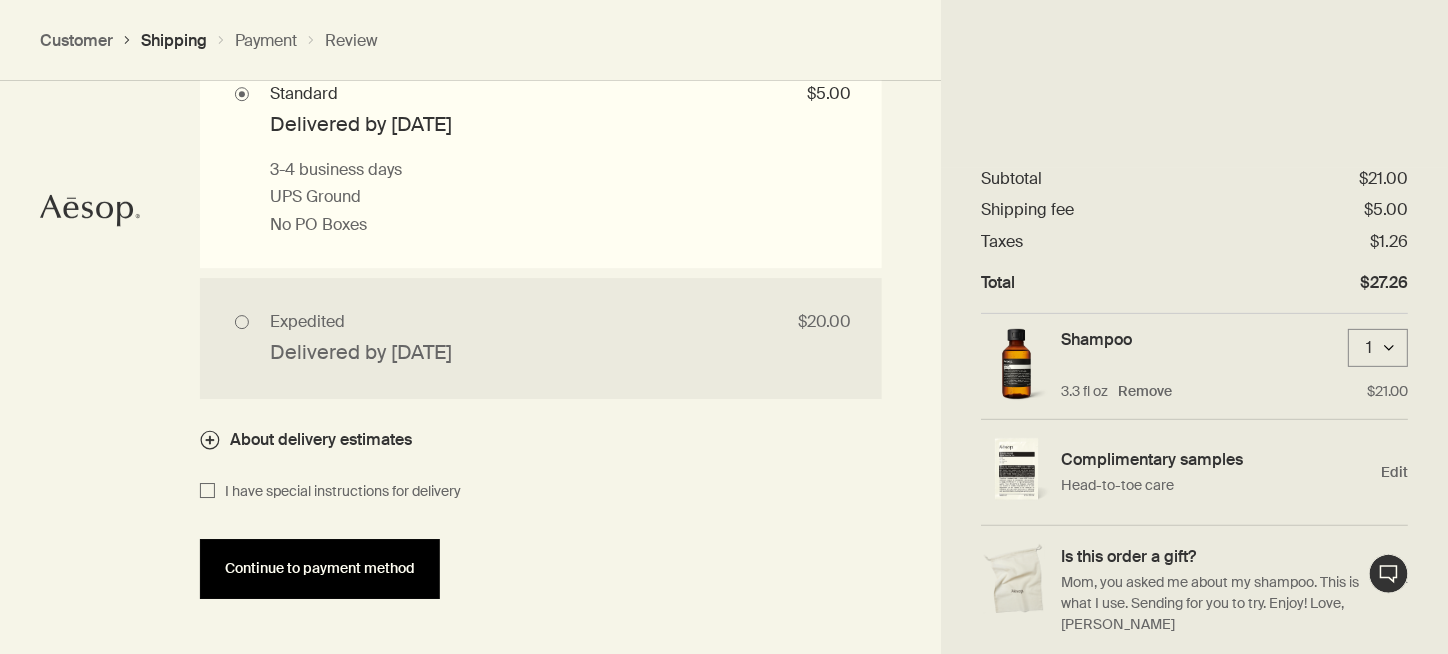 click on "Continue to payment method" at bounding box center (320, 569) 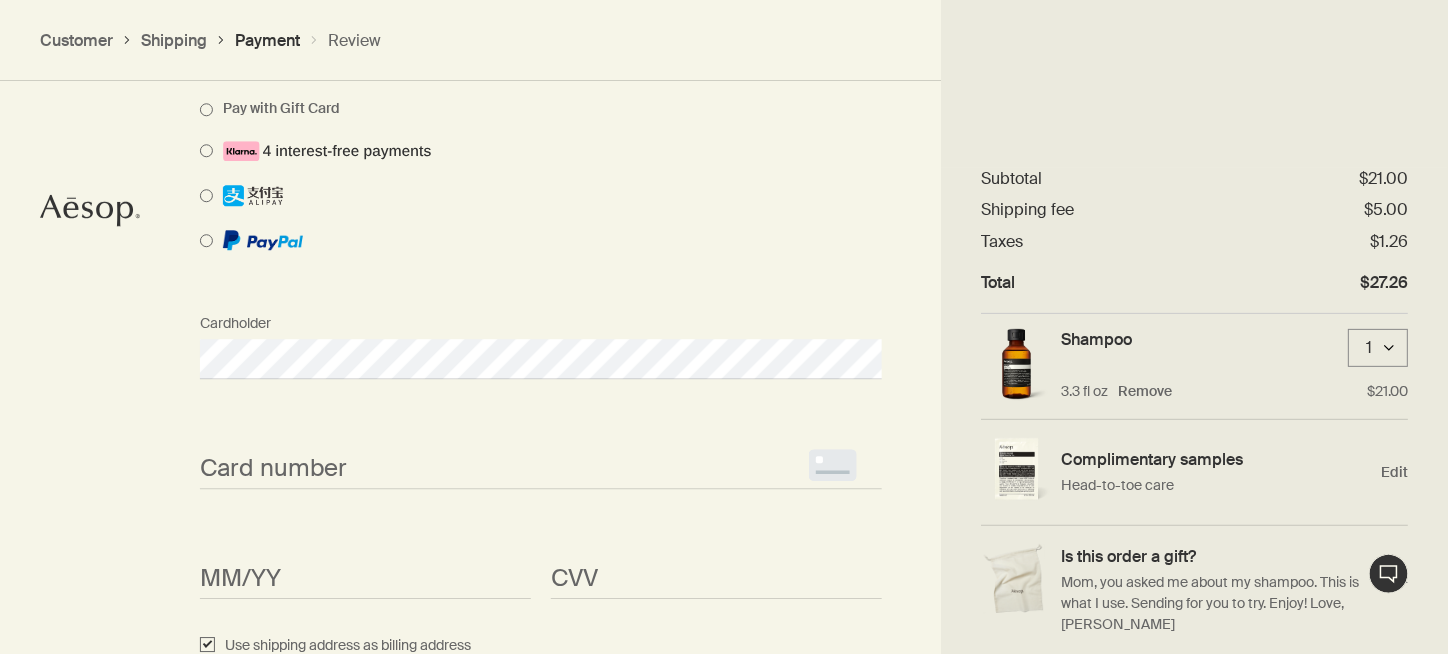 scroll, scrollTop: 1714, scrollLeft: 0, axis: vertical 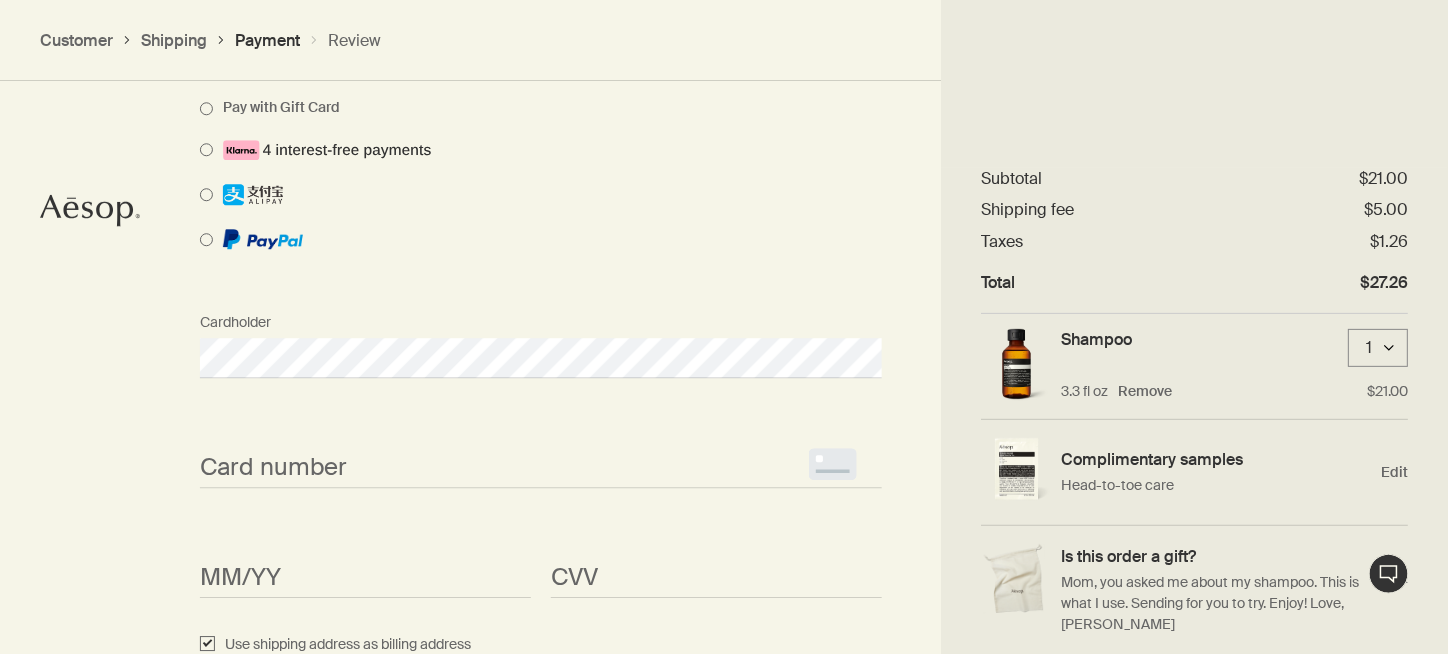 click on "Card number <p>Your browser does not support iframes.</p>" at bounding box center (541, 450) 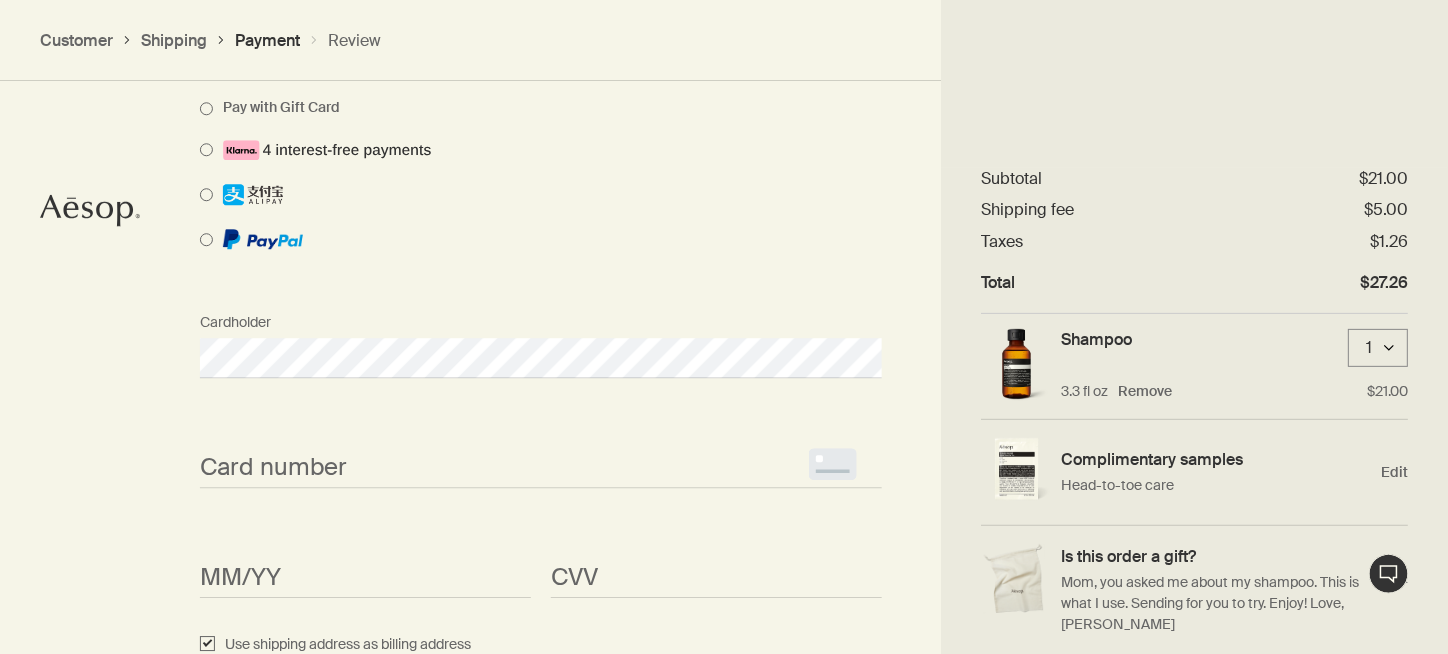 click on "Card number <p>Your browser does not support iframes.</p>" at bounding box center [541, 450] 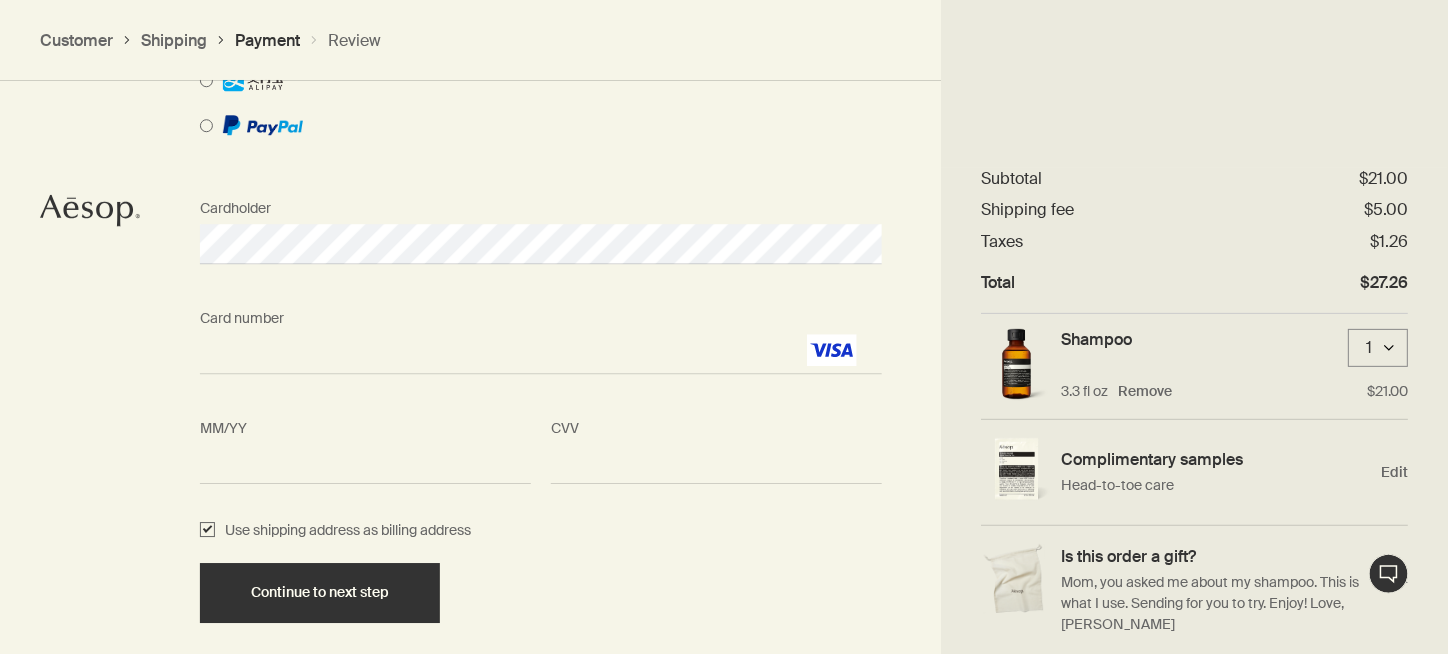 scroll, scrollTop: 1831, scrollLeft: 0, axis: vertical 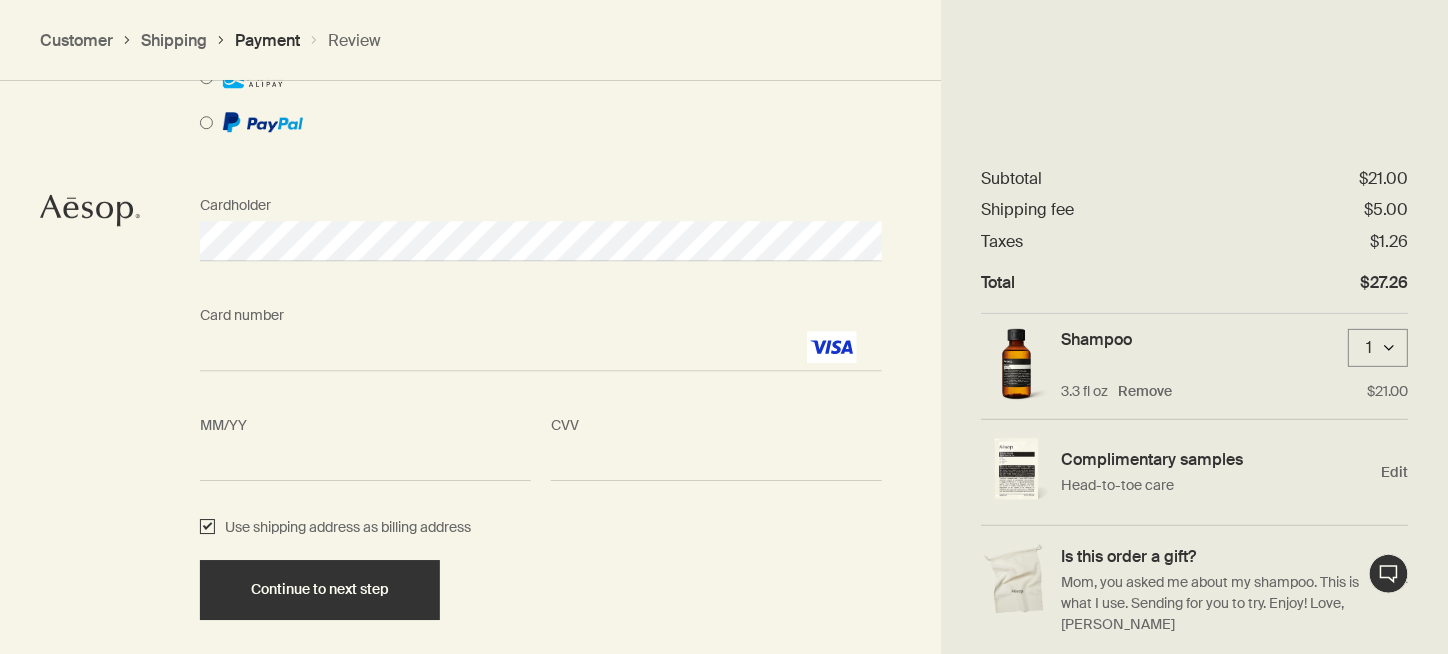 click on "Use shipping address as billing address" at bounding box center (207, 528) 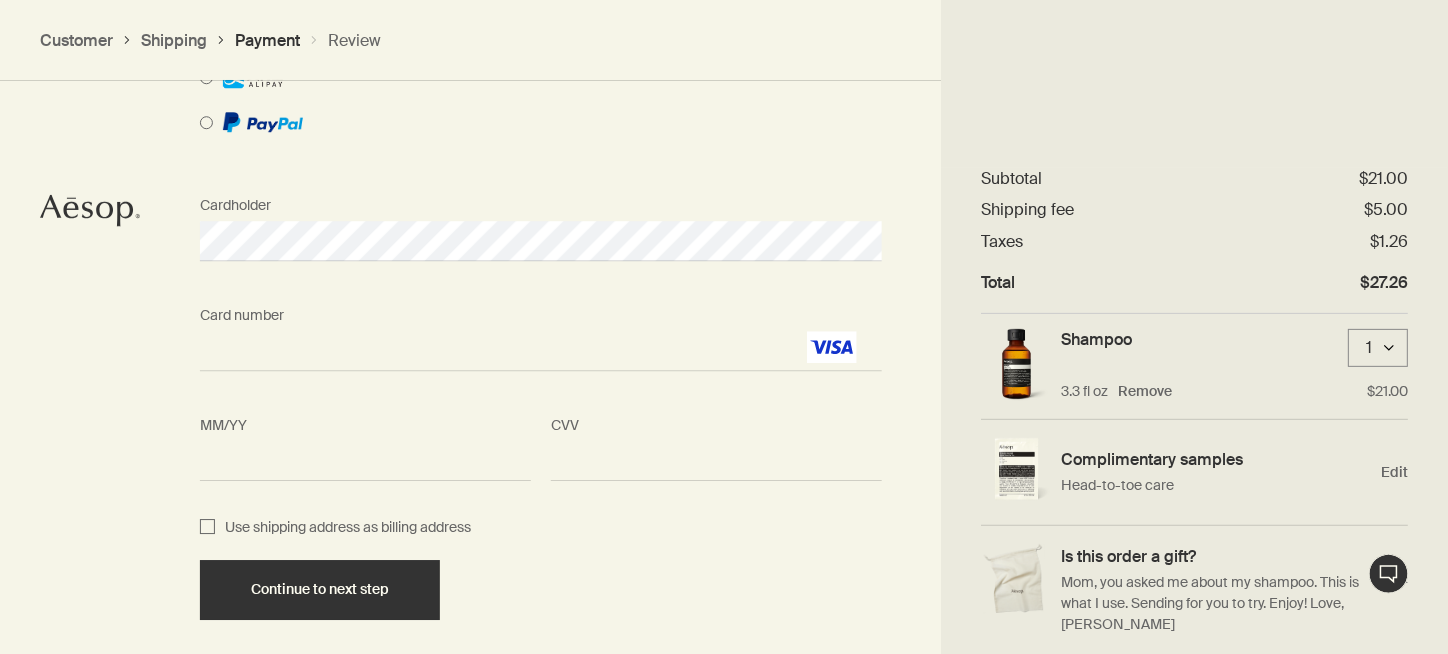checkbox on "false" 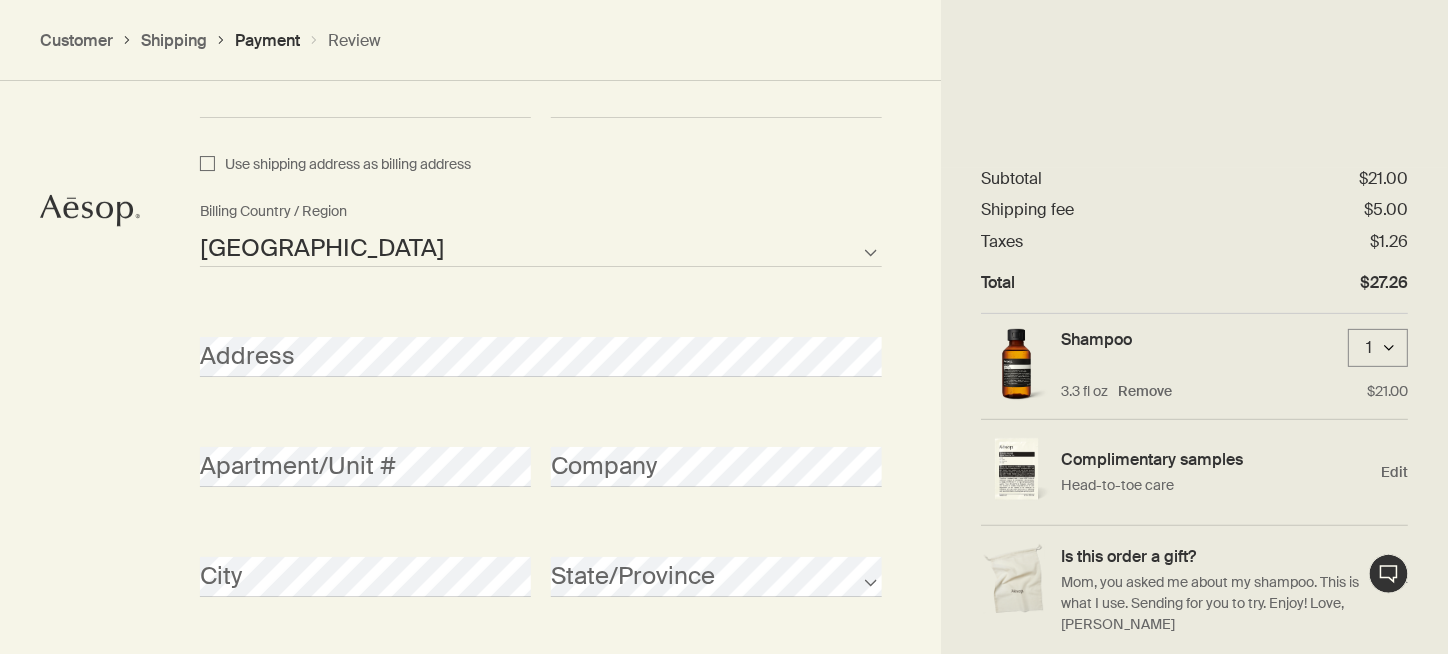 scroll, scrollTop: 2205, scrollLeft: 0, axis: vertical 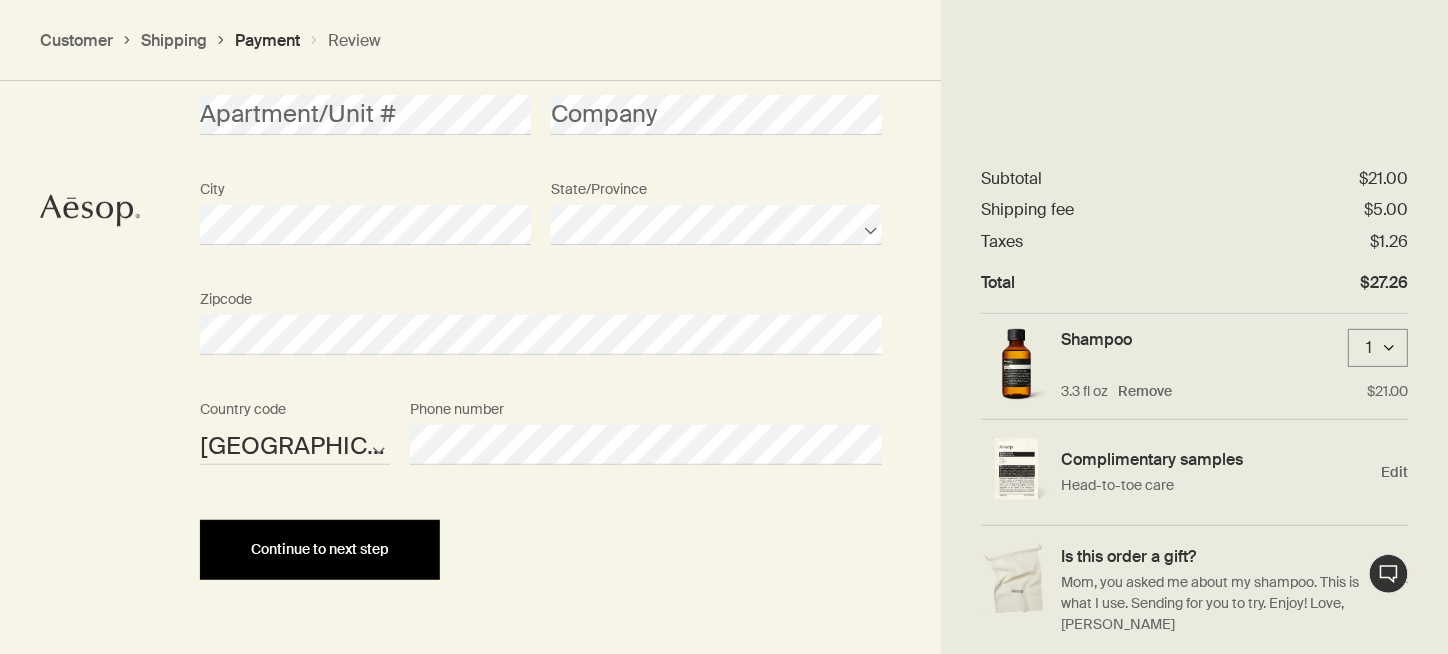 click on "Continue to next step" at bounding box center [320, 549] 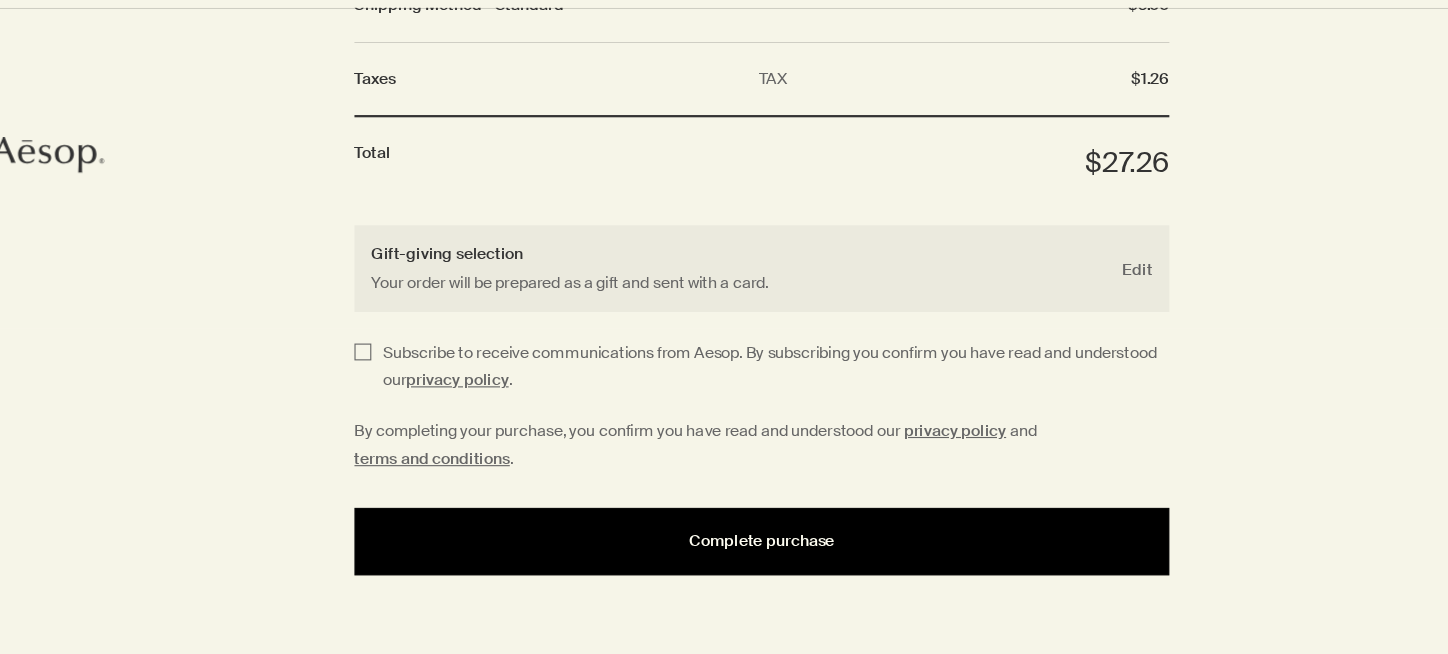 scroll, scrollTop: 2663, scrollLeft: 0, axis: vertical 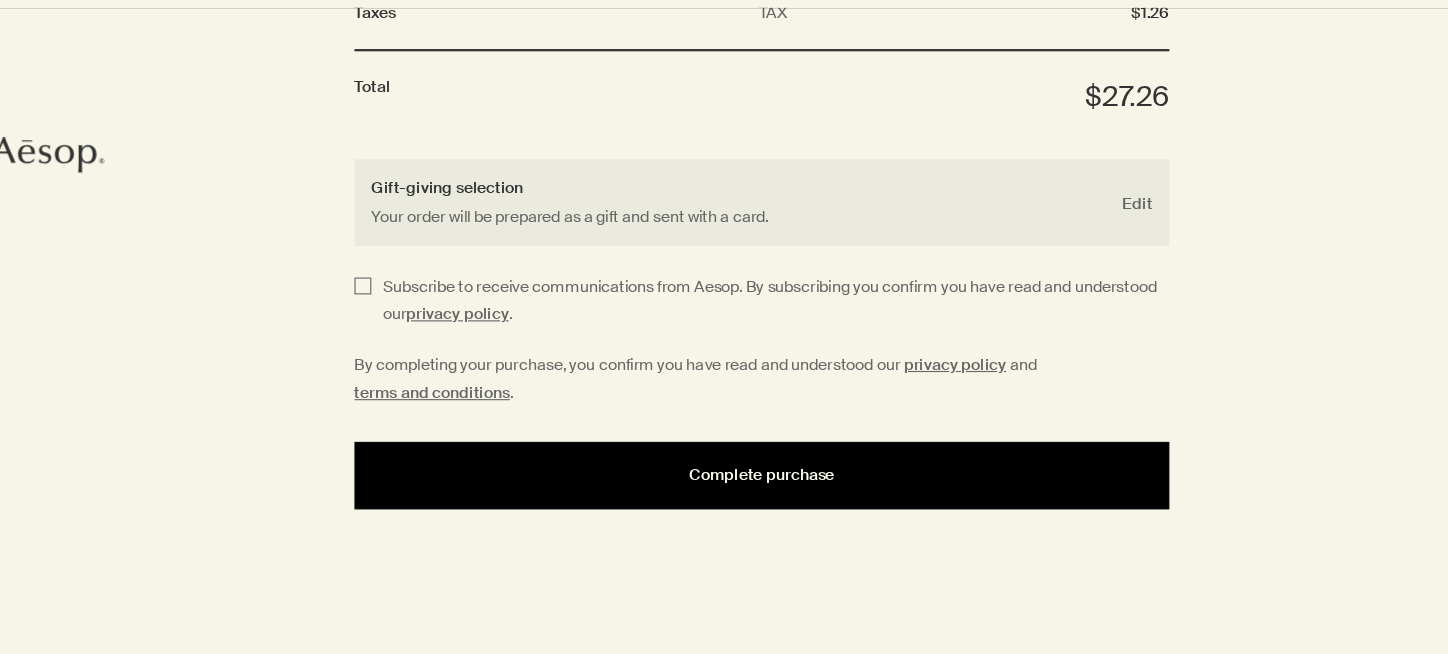 click on "Complete purchase" at bounding box center [724, 495] 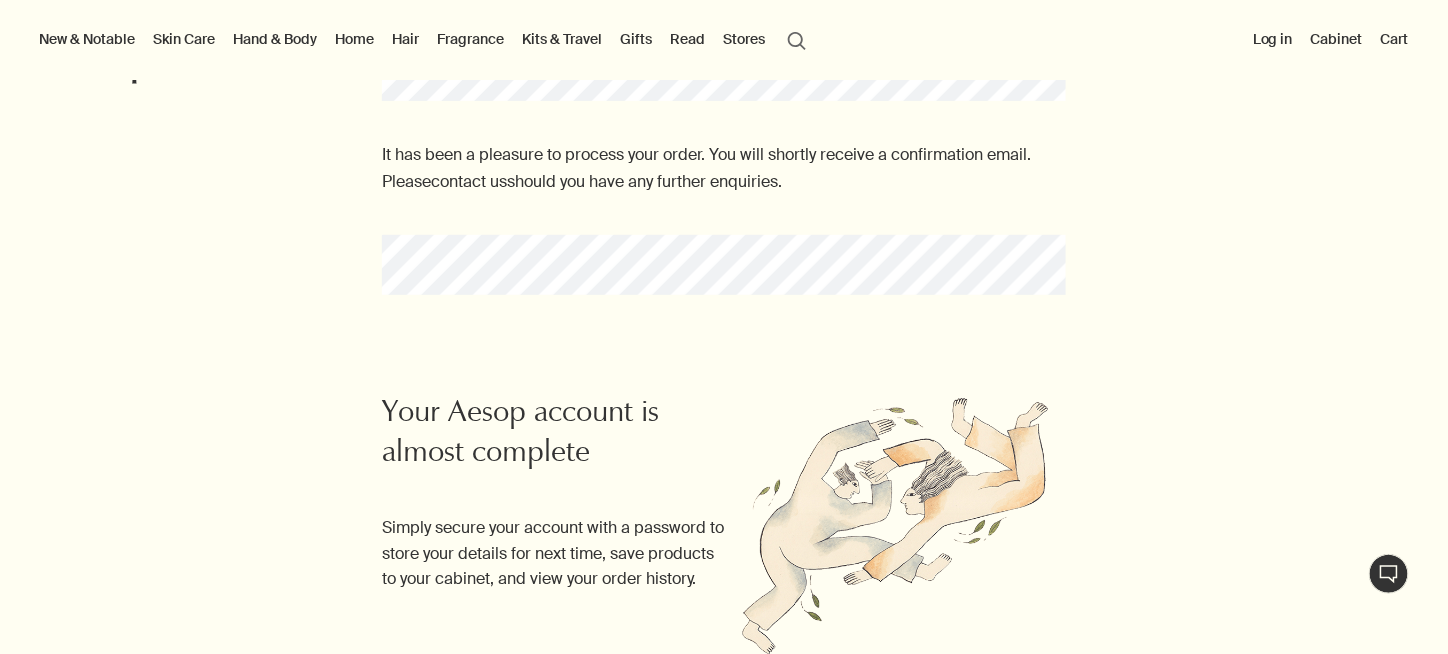 scroll, scrollTop: 322, scrollLeft: 0, axis: vertical 